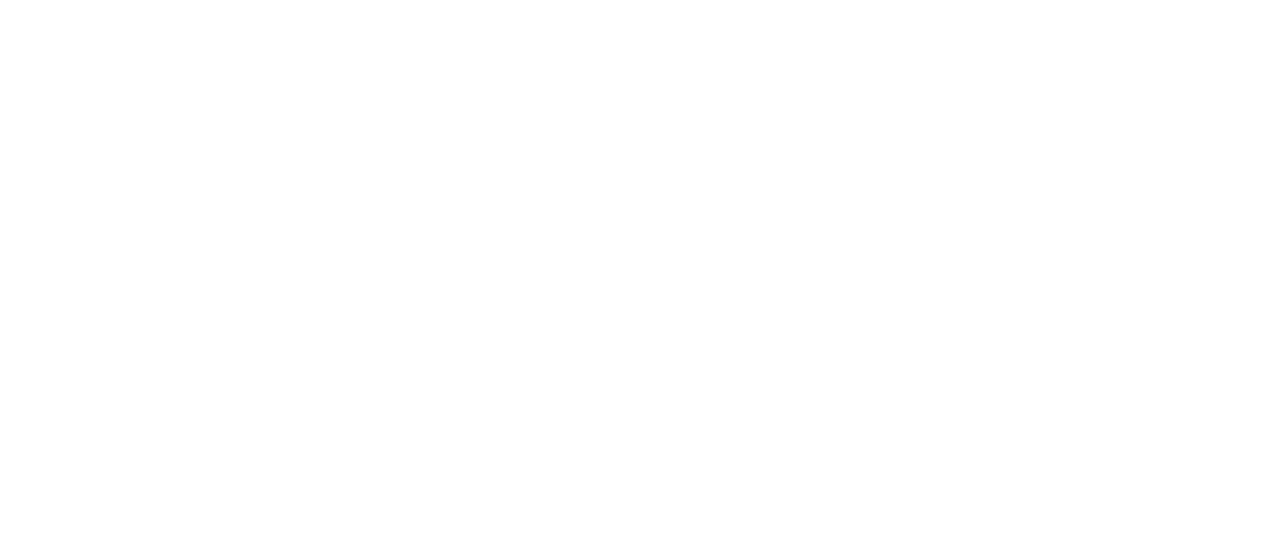 scroll, scrollTop: 0, scrollLeft: 0, axis: both 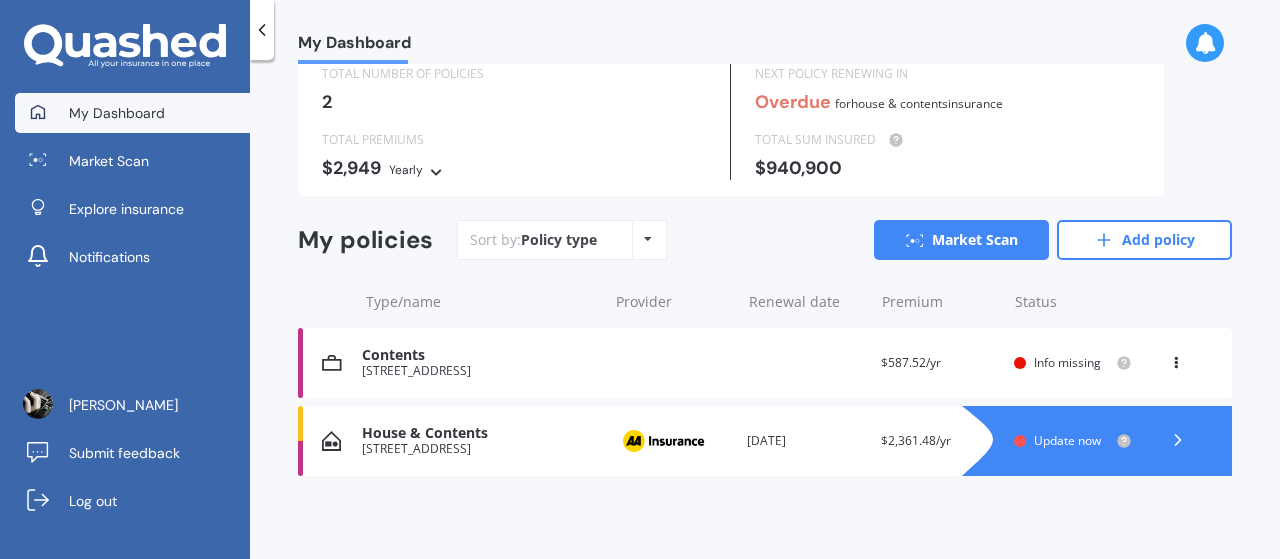 click 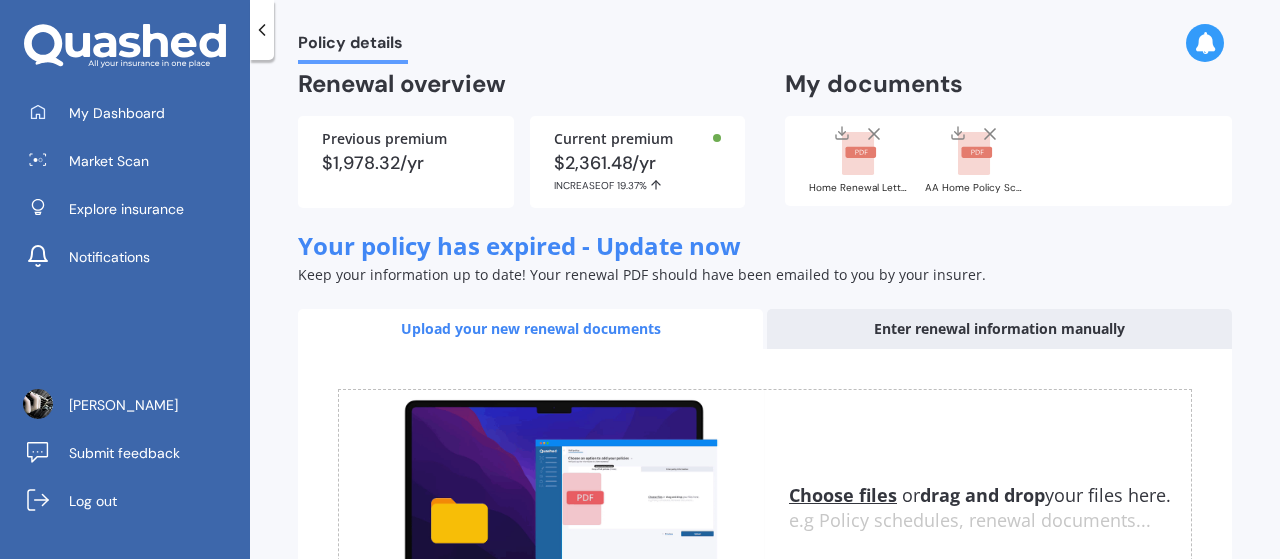 scroll, scrollTop: 0, scrollLeft: 0, axis: both 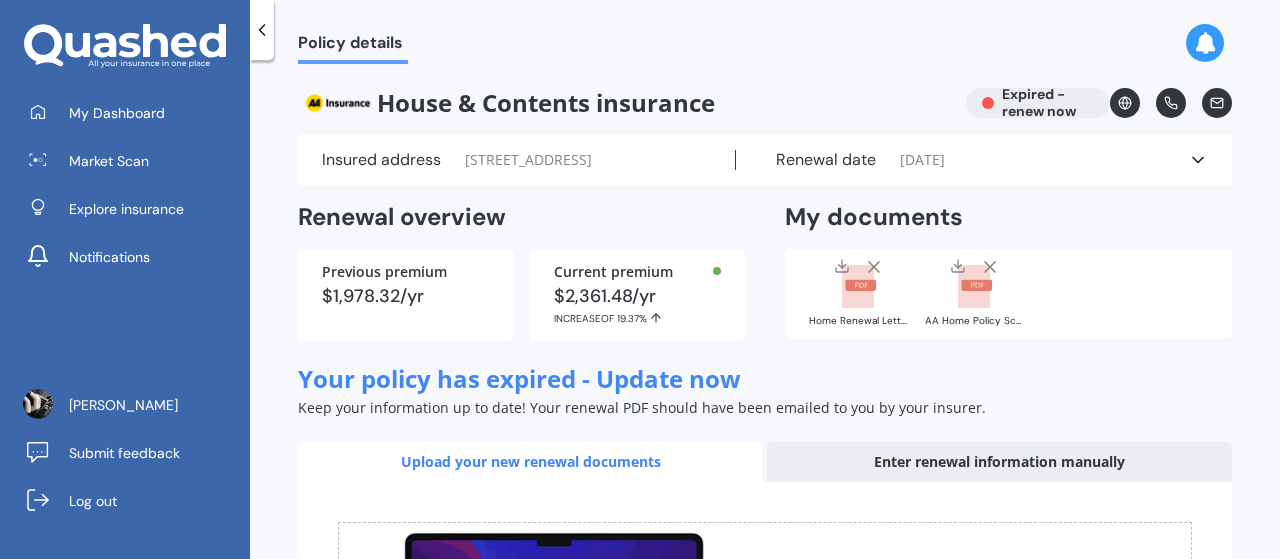 click 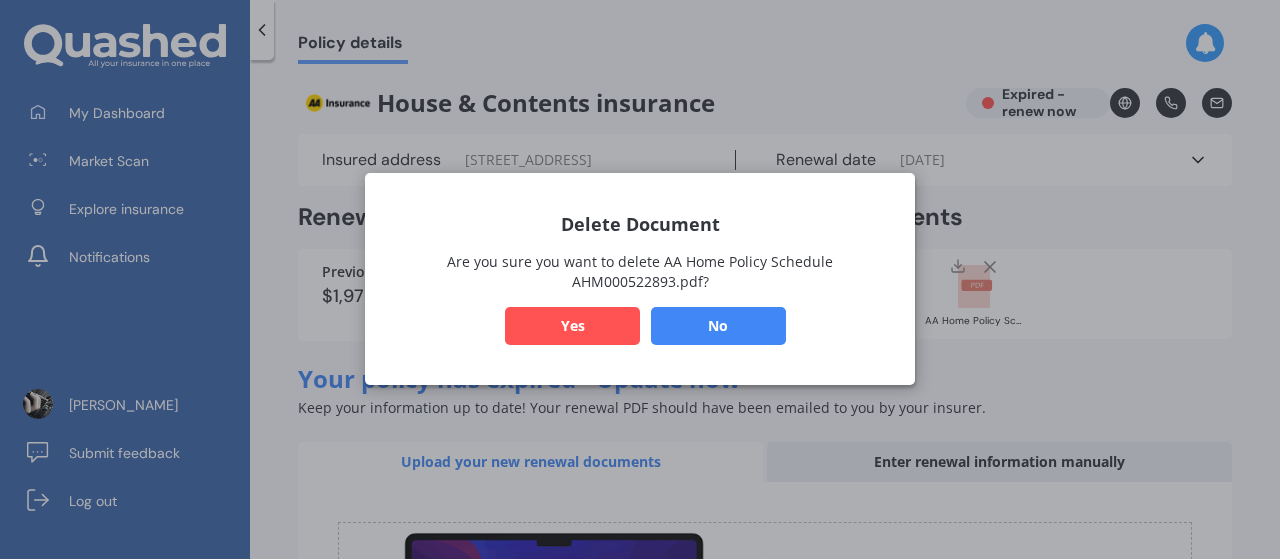 click on "Yes" at bounding box center (572, 327) 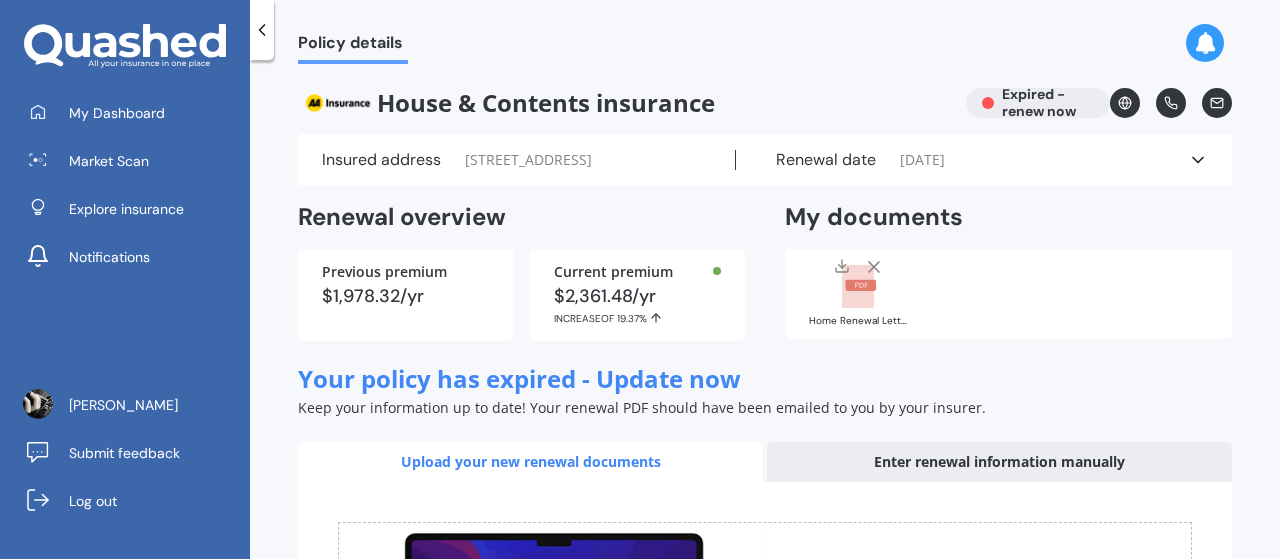click 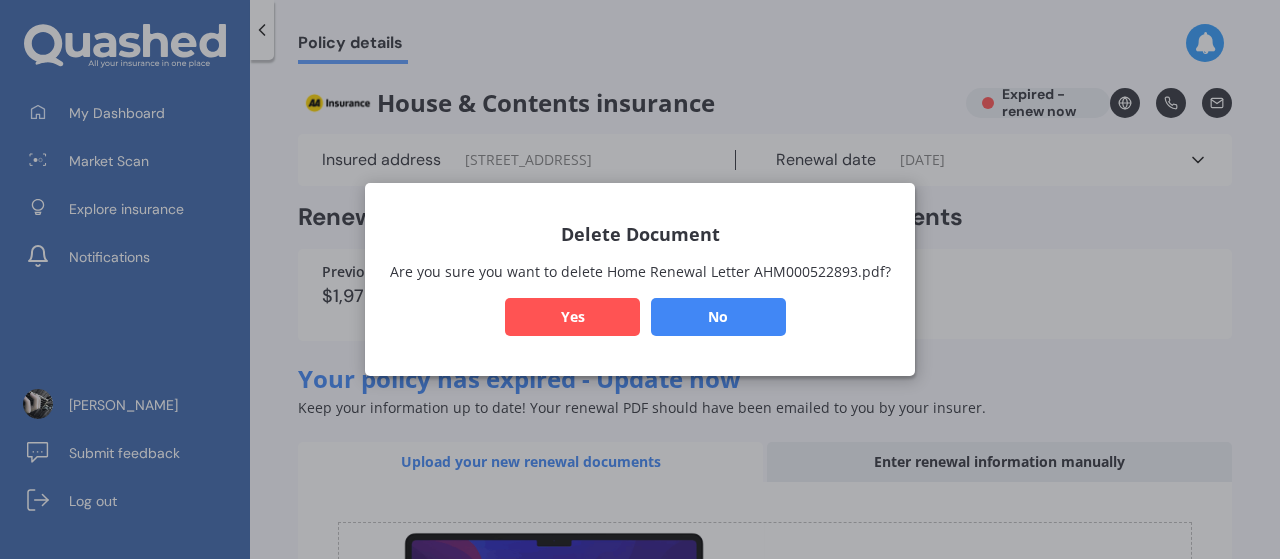 click on "Yes" at bounding box center [572, 317] 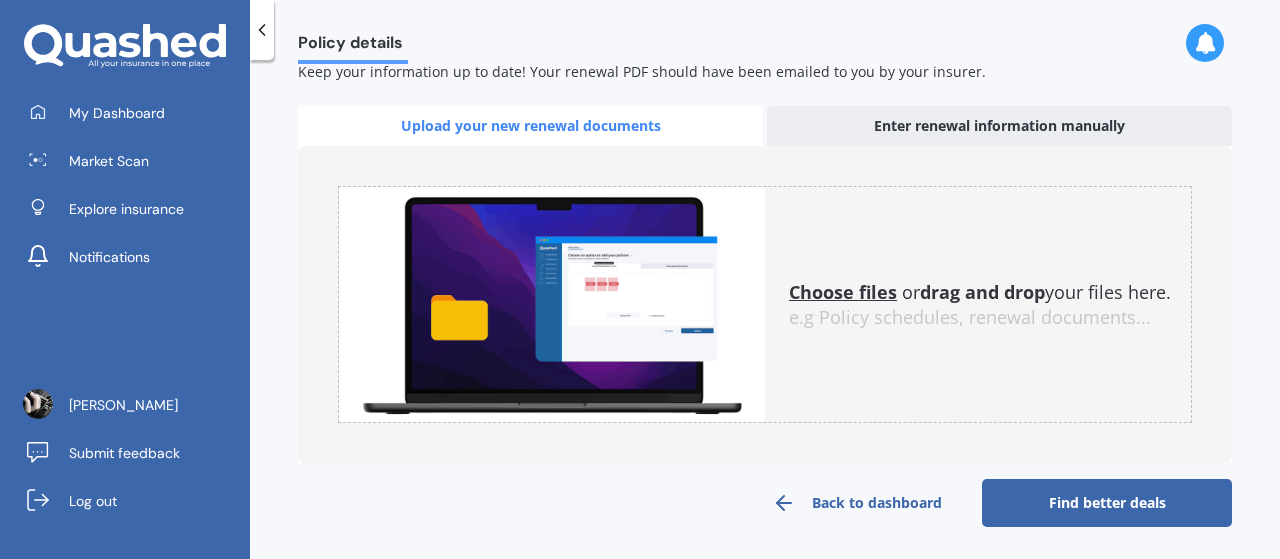 scroll, scrollTop: 252, scrollLeft: 0, axis: vertical 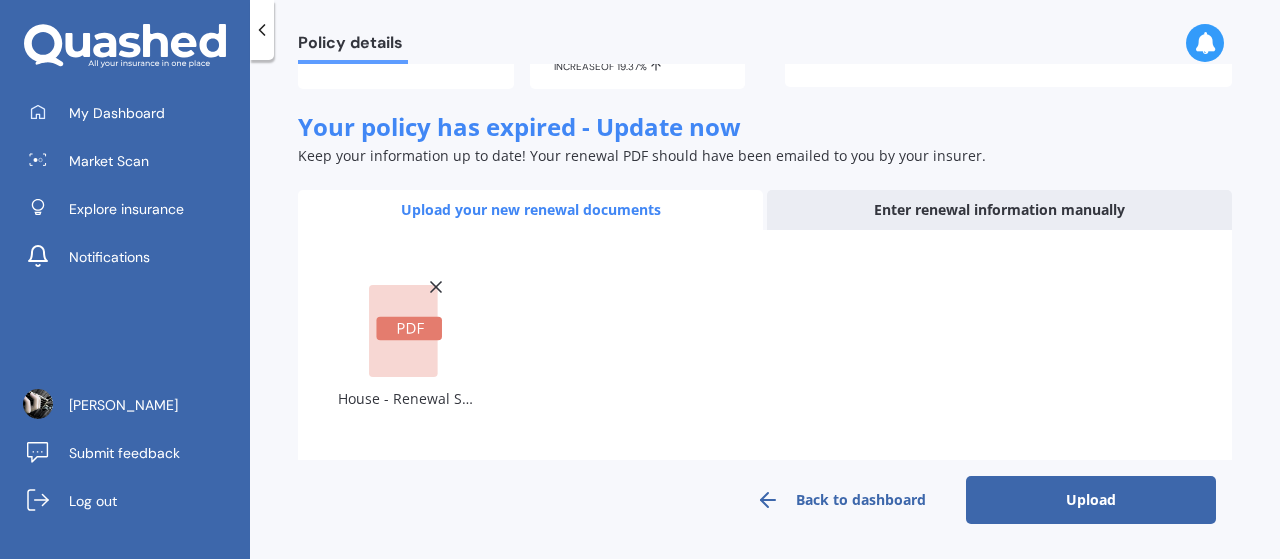 click on "Upload" at bounding box center (1091, 500) 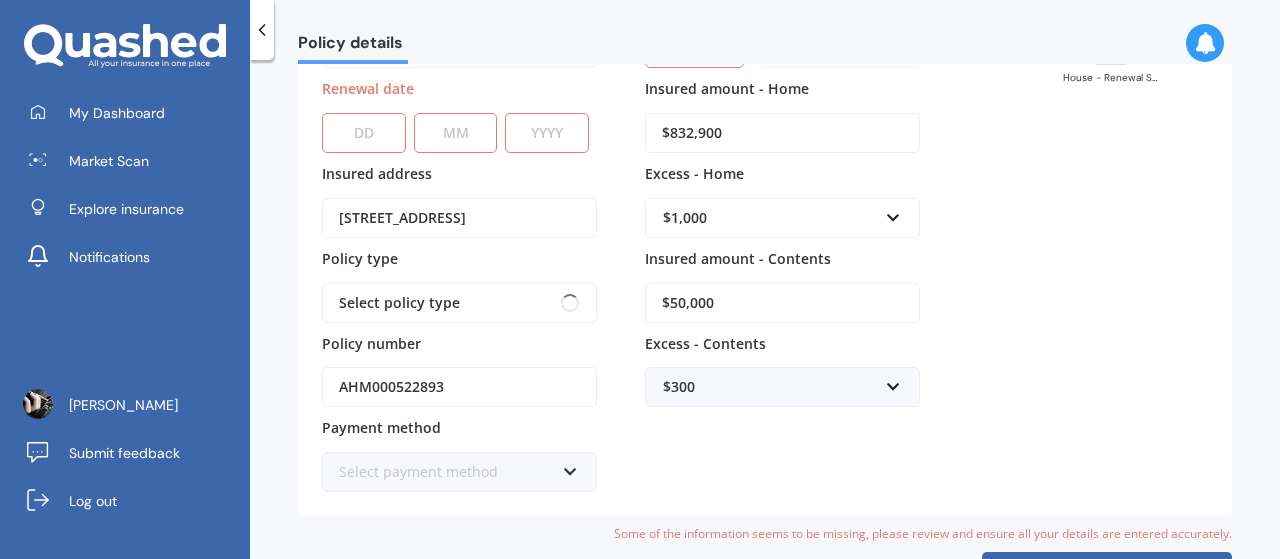 scroll, scrollTop: 0, scrollLeft: 0, axis: both 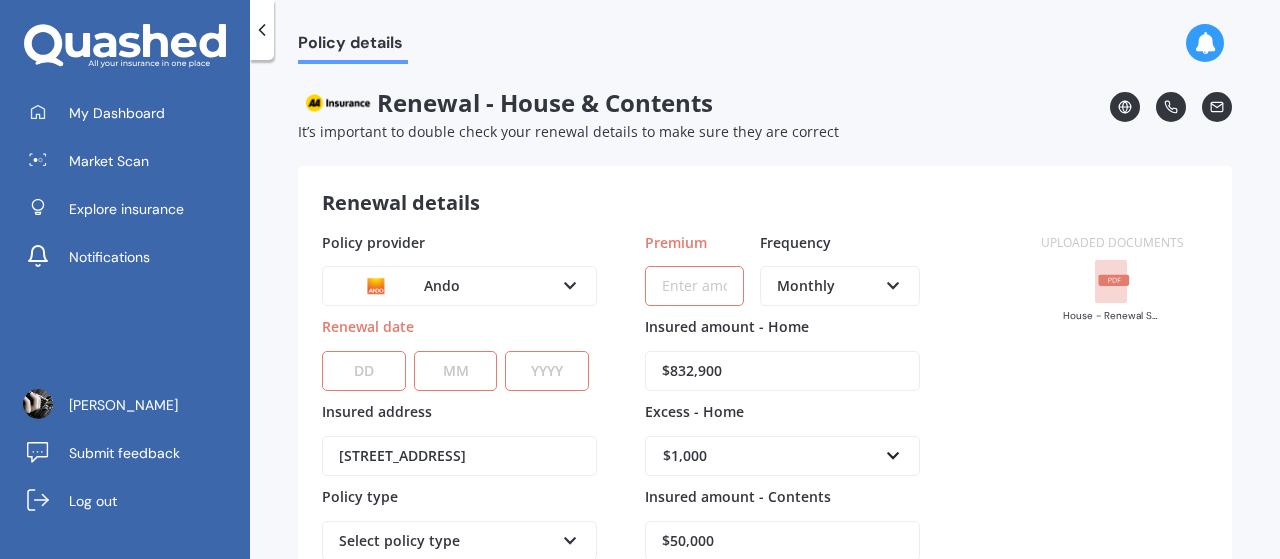 click on "DD 01 02 03 04 05 06 07 08 09 10 11 12 13 14 15 16 17 18 19 20 21 22 23 24 25 26 27 28 29 30 31" at bounding box center [364, 371] 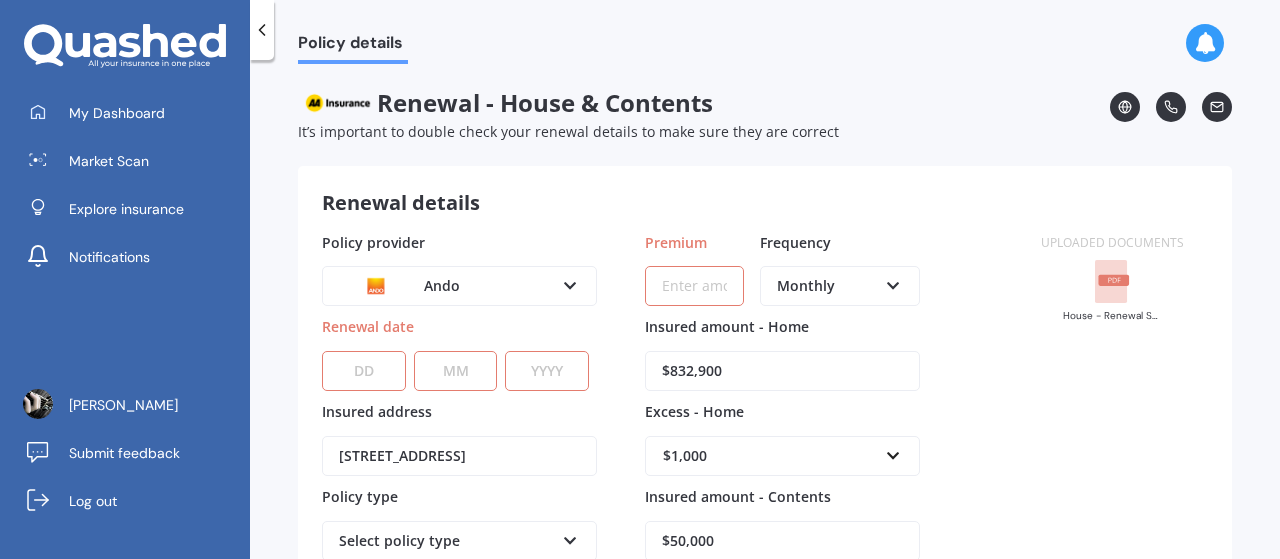 select on "26" 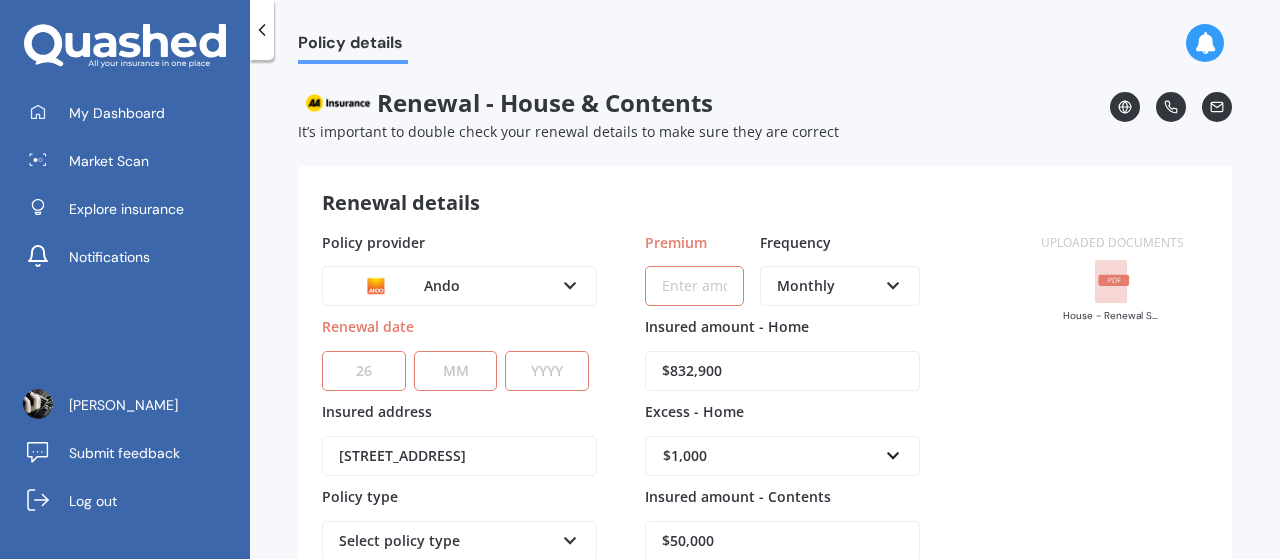 click on "DD 01 02 03 04 05 06 07 08 09 10 11 12 13 14 15 16 17 18 19 20 21 22 23 24 25 26 27 28 29 30 31" at bounding box center (364, 371) 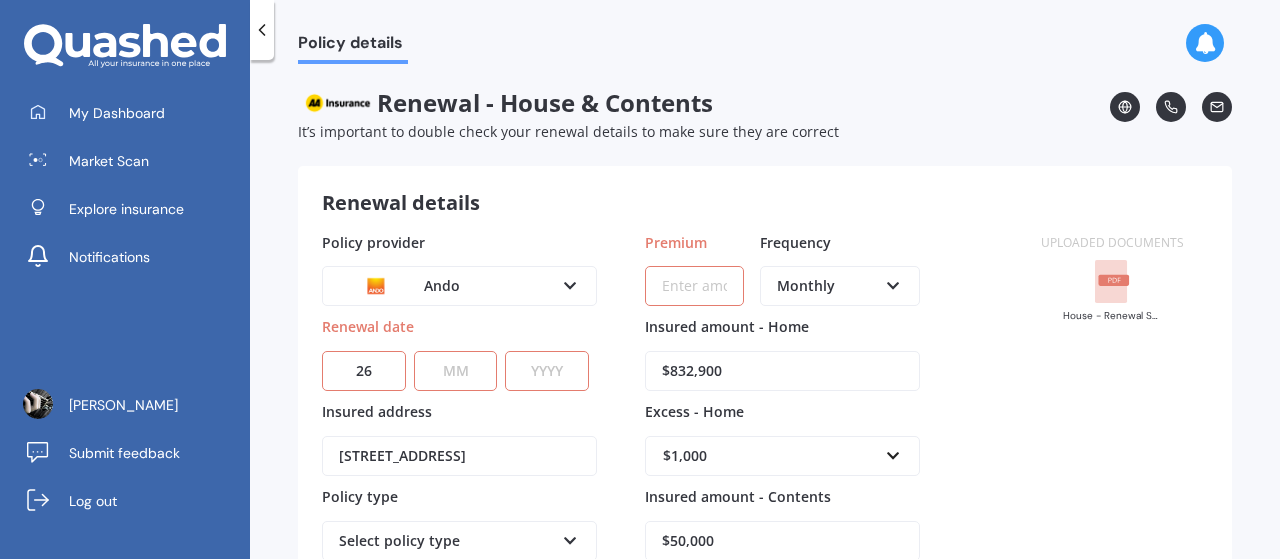 click on "MM 01 02 03 04 05 06 07 08 09 10 11 12" at bounding box center [456, 371] 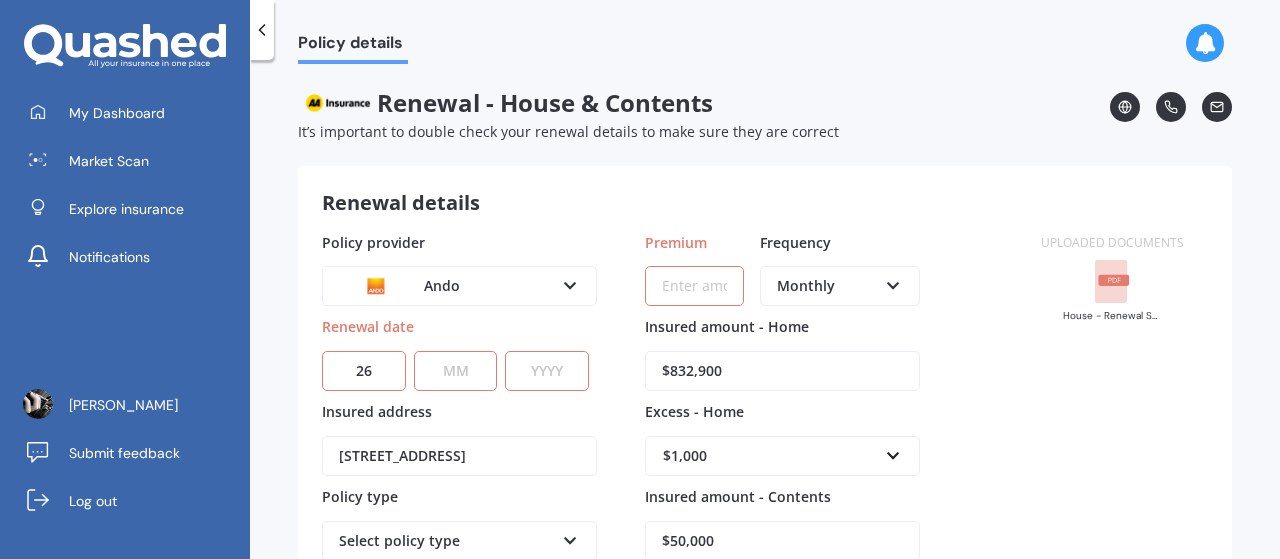 select on "08" 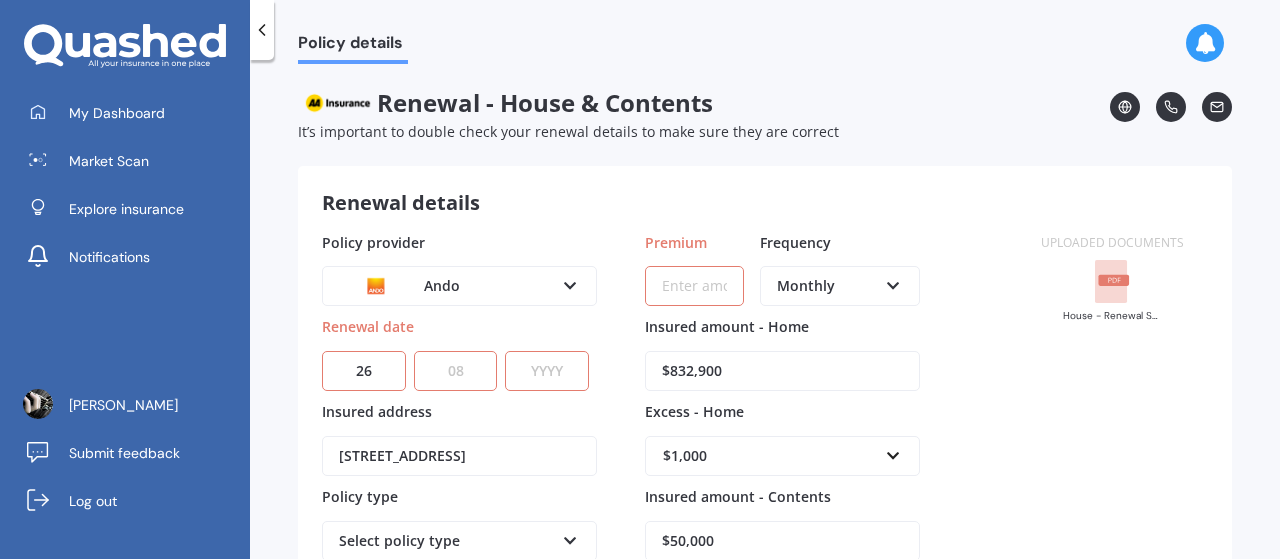 click on "MM 01 02 03 04 05 06 07 08 09 10 11 12" at bounding box center [456, 371] 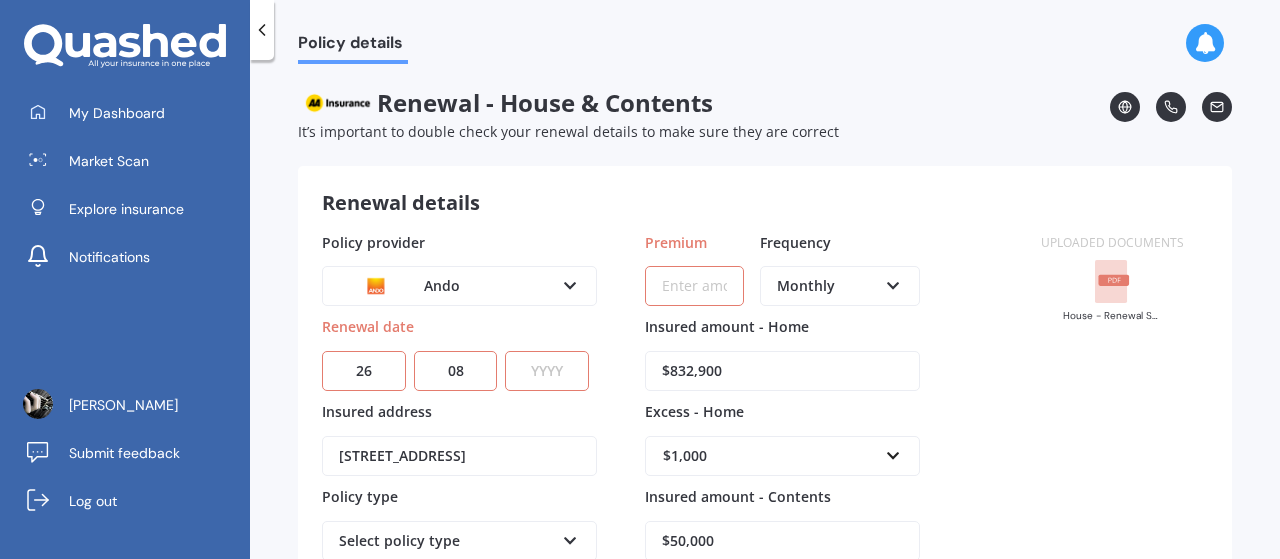 click on "YYYY 2027 2026 2025 2024 2023 2022 2021 2020 2019 2018 2017 2016 2015 2014 2013 2012 2011 2010 2009 2008 2007 2006 2005 2004 2003 2002 2001 2000 1999 1998 1997 1996 1995 1994 1993 1992 1991 1990 1989 1988 1987 1986 1985 1984 1983 1982 1981 1980 1979 1978 1977 1976 1975 1974 1973 1972 1971 1970 1969 1968 1967 1966 1965 1964 1963 1962 1961 1960 1959 1958 1957 1956 1955 1954 1953 1952 1951 1950 1949 1948 1947 1946 1945 1944 1943 1942 1941 1940 1939 1938 1937 1936 1935 1934 1933 1932 1931 1930 1929 1928" at bounding box center [547, 371] 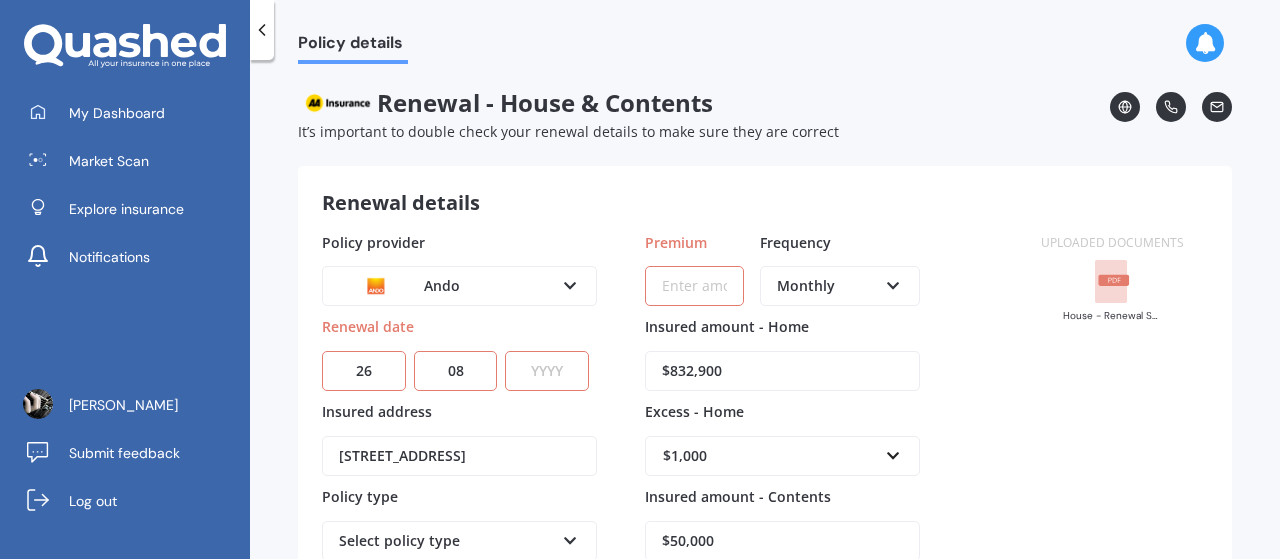 select on "2025" 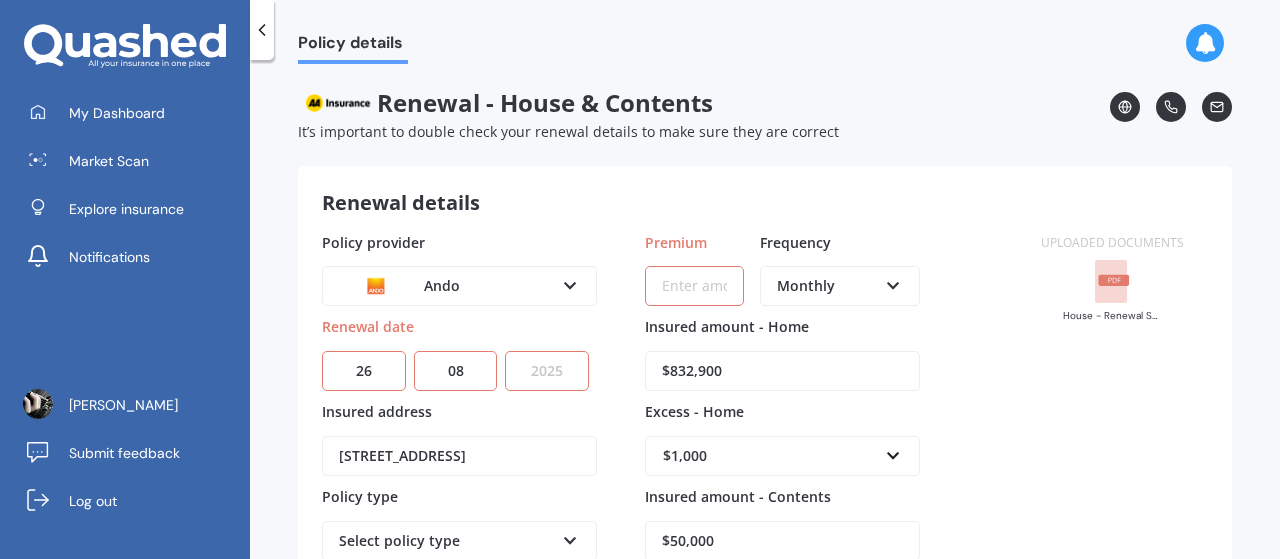 click on "YYYY 2027 2026 2025 2024 2023 2022 2021 2020 2019 2018 2017 2016 2015 2014 2013 2012 2011 2010 2009 2008 2007 2006 2005 2004 2003 2002 2001 2000 1999 1998 1997 1996 1995 1994 1993 1992 1991 1990 1989 1988 1987 1986 1985 1984 1983 1982 1981 1980 1979 1978 1977 1976 1975 1974 1973 1972 1971 1970 1969 1968 1967 1966 1965 1964 1963 1962 1961 1960 1959 1958 1957 1956 1955 1954 1953 1952 1951 1950 1949 1948 1947 1946 1945 1944 1943 1942 1941 1940 1939 1938 1937 1936 1935 1934 1933 1932 1931 1930 1929 1928" at bounding box center [547, 371] 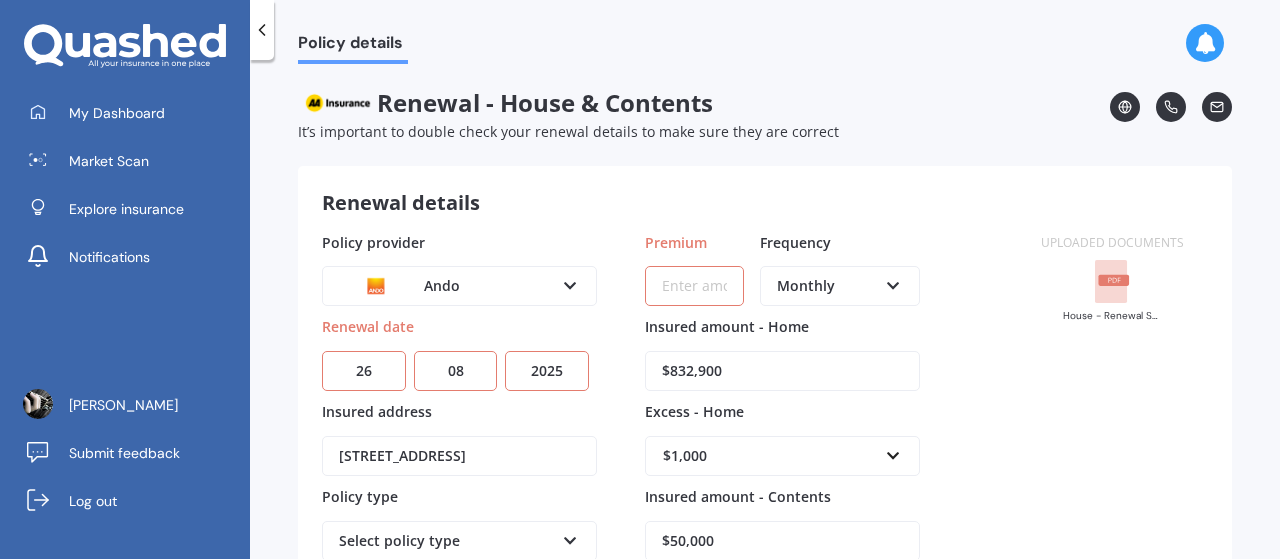 click on "Premium" at bounding box center (694, 286) 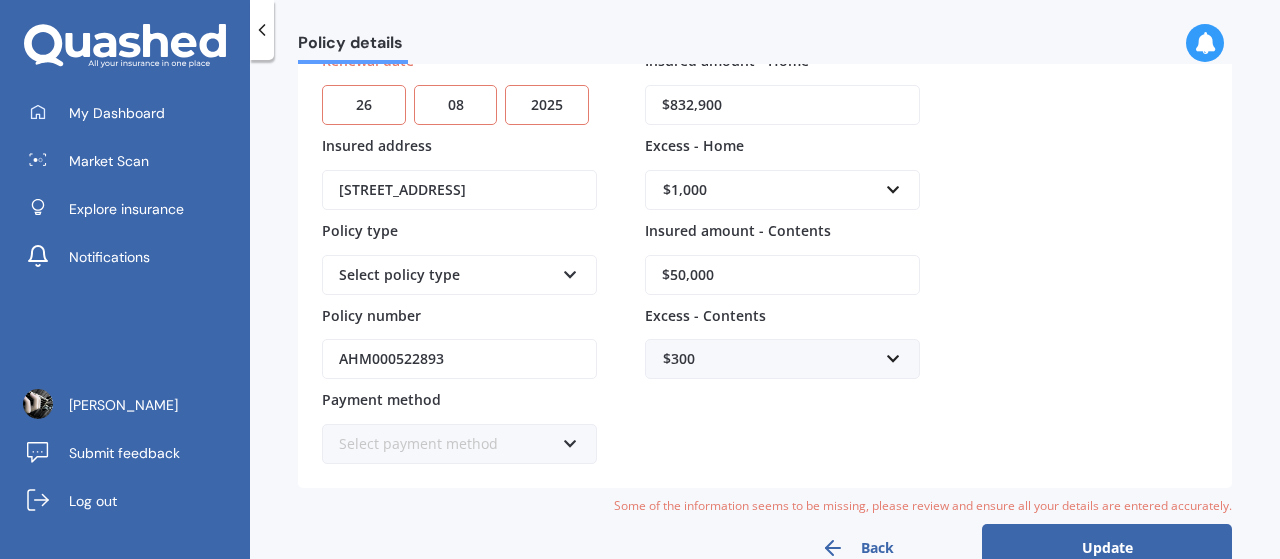 scroll, scrollTop: 306, scrollLeft: 0, axis: vertical 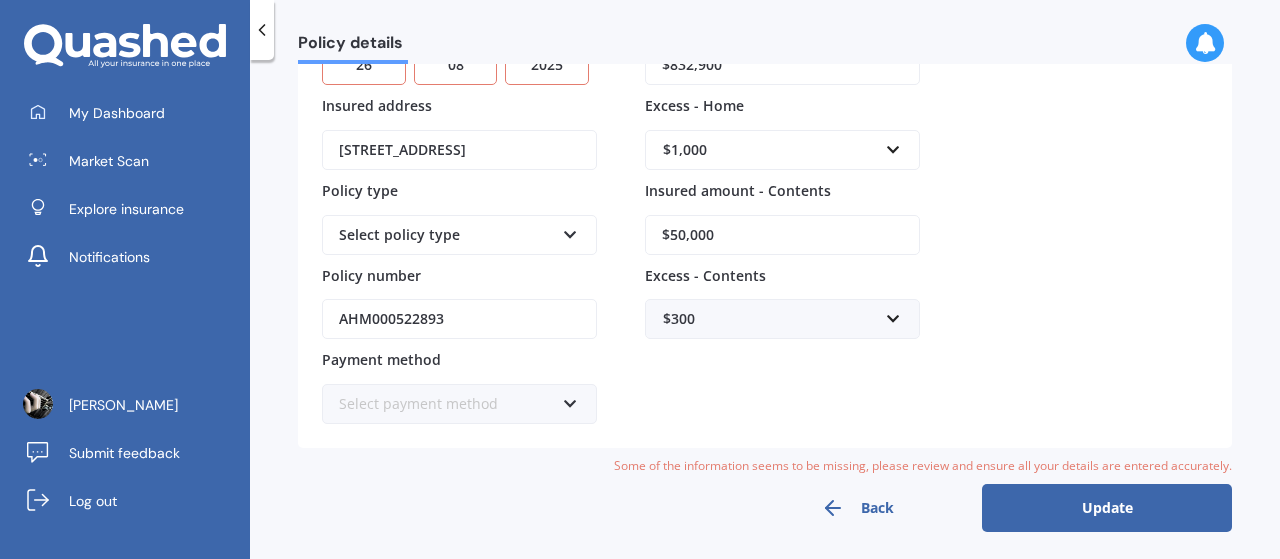 click on "Uploaded documents House - Renewal Schedule P0024048.pdf" at bounding box center (1112, 175) 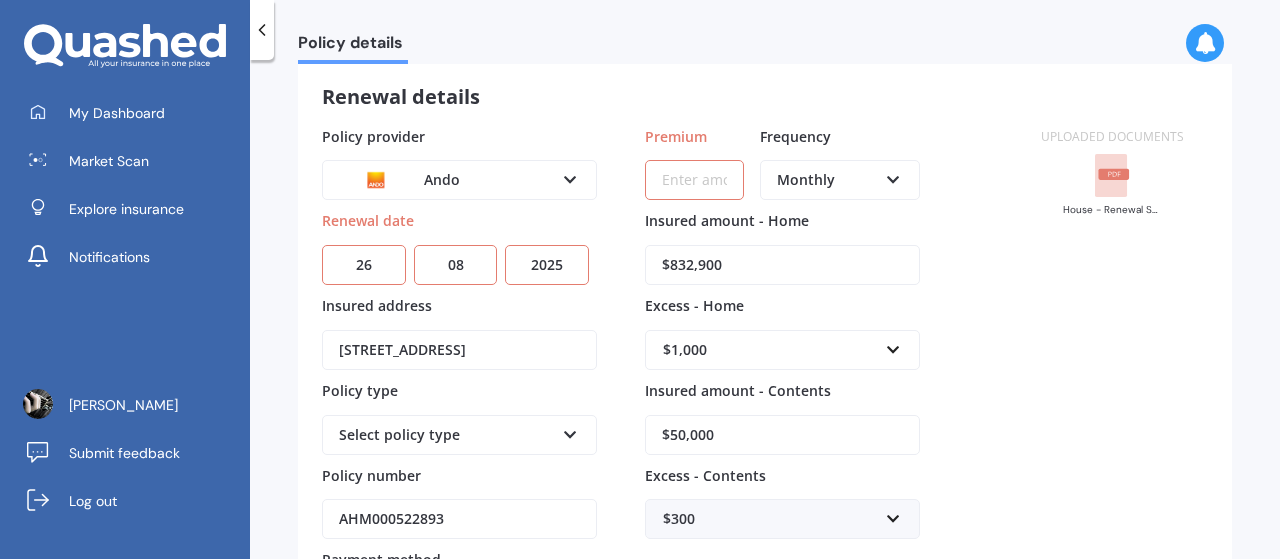 scroll, scrollTop: 40, scrollLeft: 0, axis: vertical 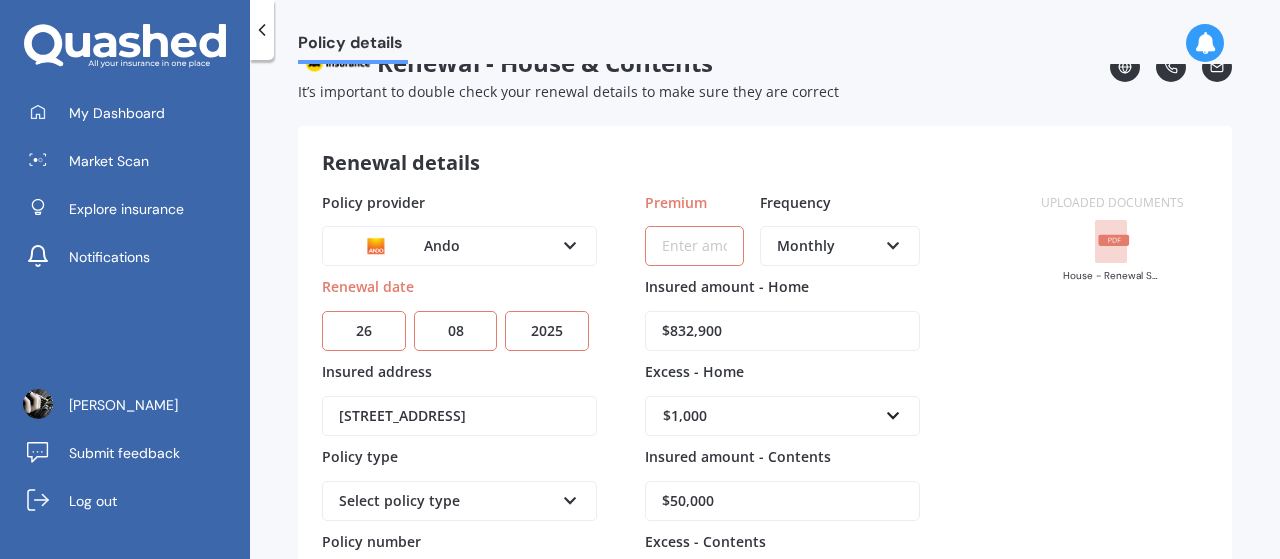 click on "Premium" at bounding box center (694, 246) 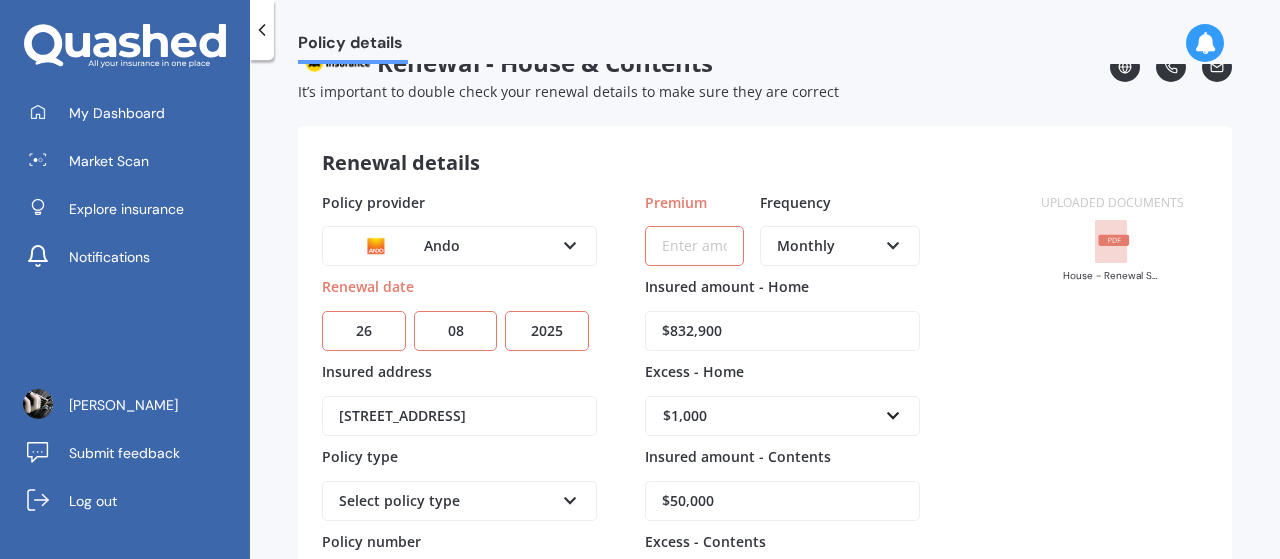 scroll, scrollTop: 0, scrollLeft: 0, axis: both 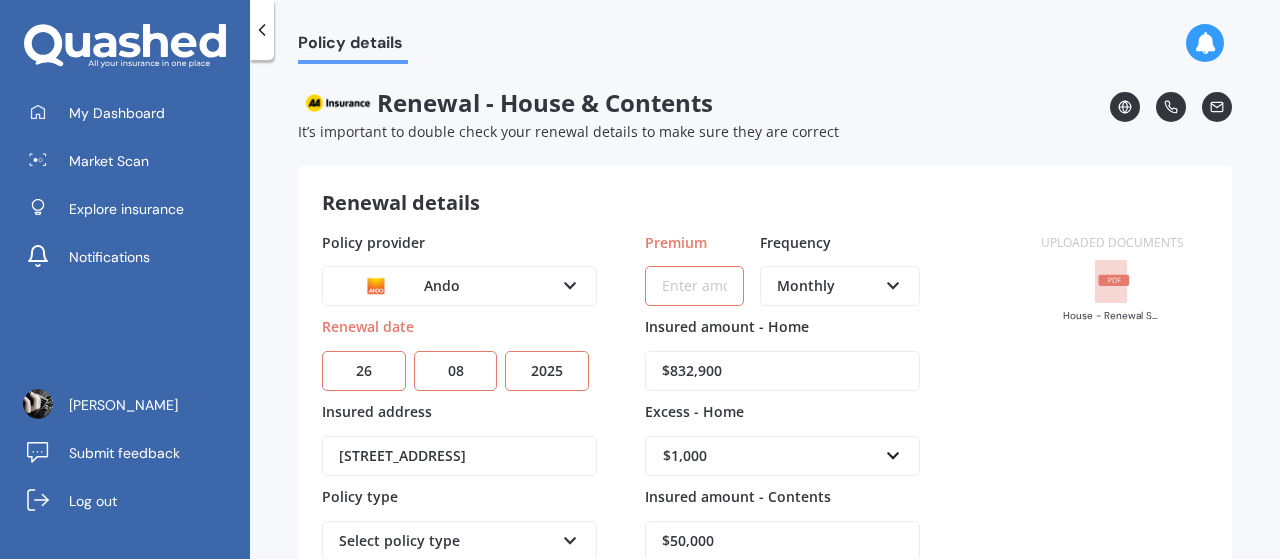click on "It’s important to double check your renewal details to make sure they are correct" at bounding box center [568, 131] 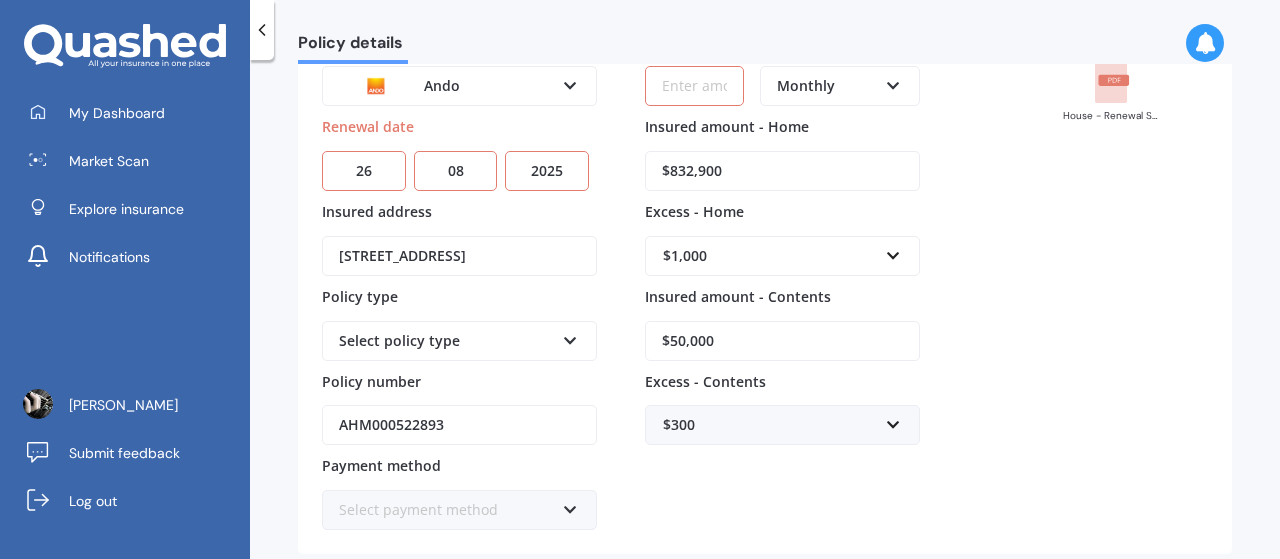 scroll, scrollTop: 266, scrollLeft: 0, axis: vertical 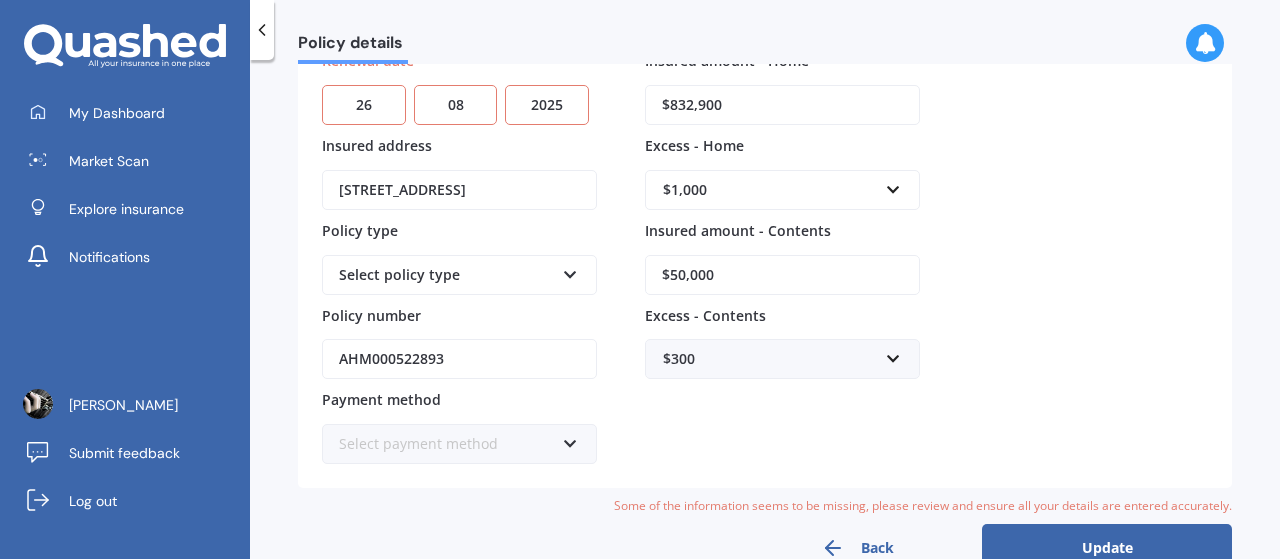 click on "Policy details Renewal - House & Contents It’s important to double check your renewal details to make sure they are correct Renewal details Policy provider Ando AA AMI AMP ANZ ASB Ando BNZ Co-Operative Bank FMG Initio Kiwibank Lantern MAS NZI Other SBS State TSB Tower Trade Me Insurance Vero Westpac YOUI Renewal date DD 01 02 03 04 05 06 07 08 09 10 11 12 13 14 15 16 17 18 19 20 21 22 23 24 25 26 27 28 29 30 31 MM 01 02 03 04 05 06 07 08 09 10 11 12 YYYY 2027 2026 2025 2024 2023 2022 2021 2020 2019 2018 2017 2016 2015 2014 2013 2012 2011 2010 2009 2008 2007 2006 2005 2004 2003 2002 2001 2000 1999 1998 1997 1996 1995 1994 1993 1992 1991 1990 1989 1988 1987 1986 1985 1984 1983 1982 1981 1980 1979 1978 1977 1976 1975 1974 1973 1972 1971 1970 1969 1968 1967 1966 1965 1964 1963 1962 1961 1960 1959 1958 1957 1956 1955 1954 1953 1952 1951 1950 1949 1948 1947 1946 1945 1944 1943 1942 1941 1940 1939 1938 1937 1936 1935 1934 1933 1932 1931 1930 1929 1928 Insured address [STREET_ADDRESS] Policy type Cheque" at bounding box center (765, 313) 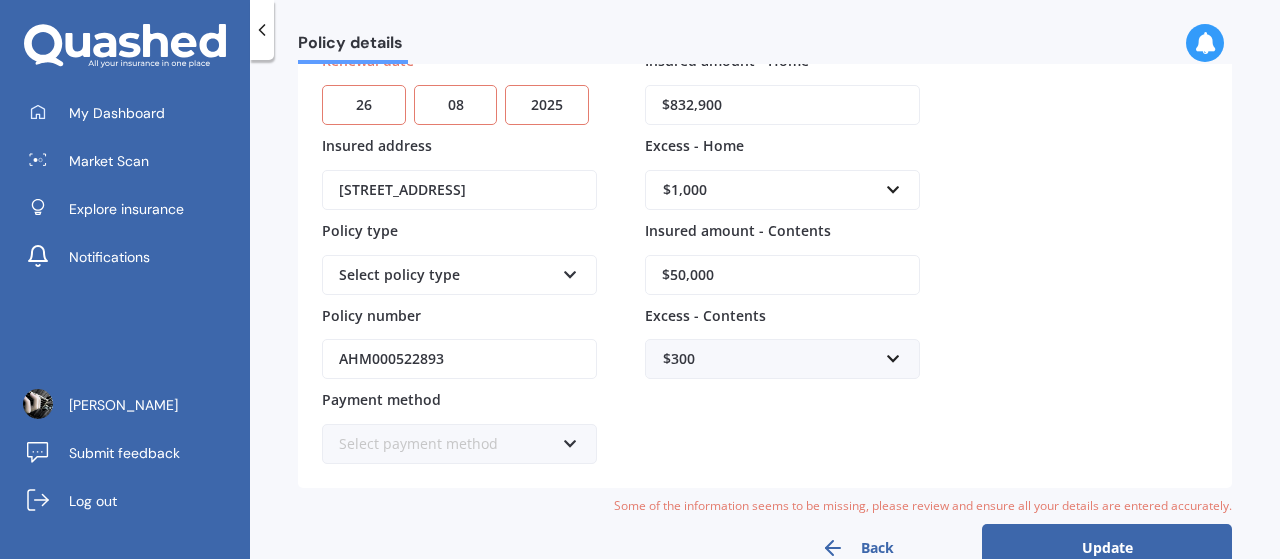 scroll, scrollTop: 306, scrollLeft: 0, axis: vertical 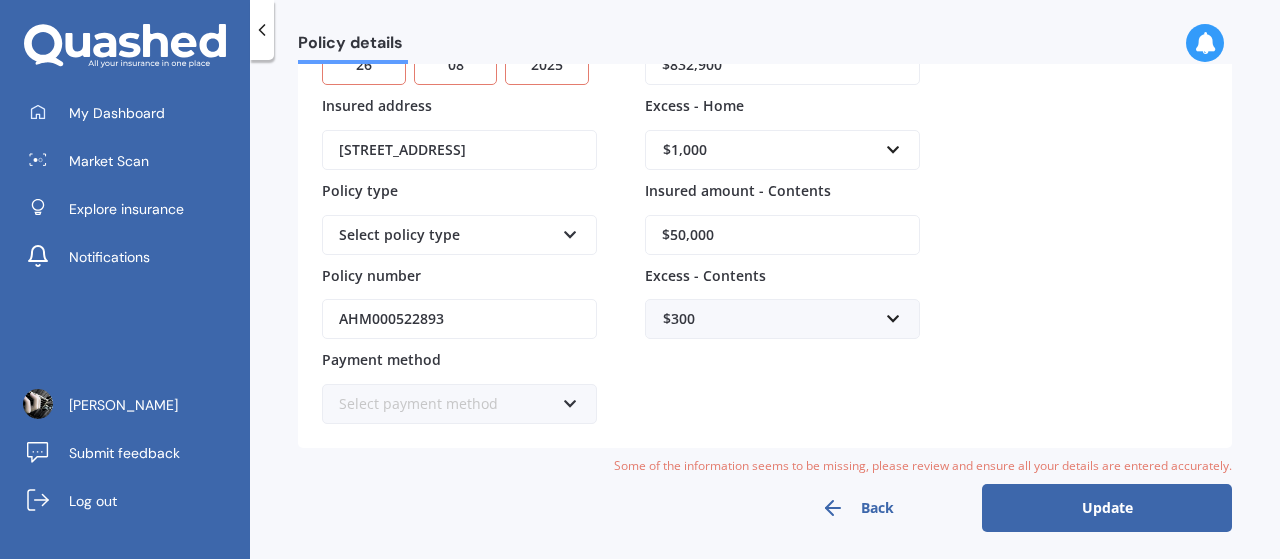 click on "Update" at bounding box center [1107, 508] 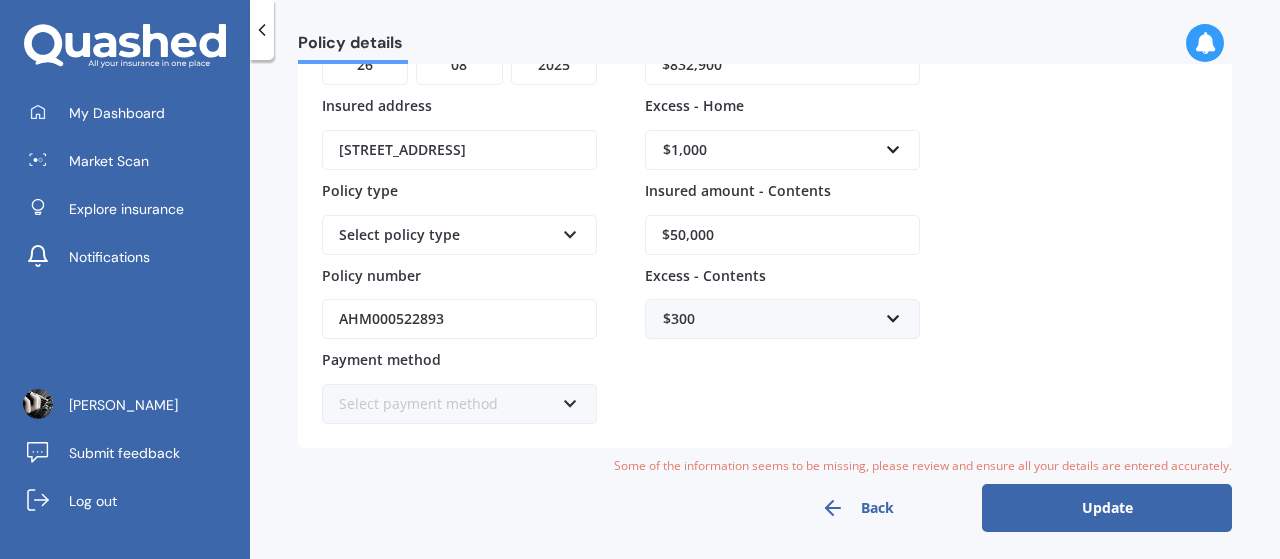 scroll, scrollTop: 0, scrollLeft: 0, axis: both 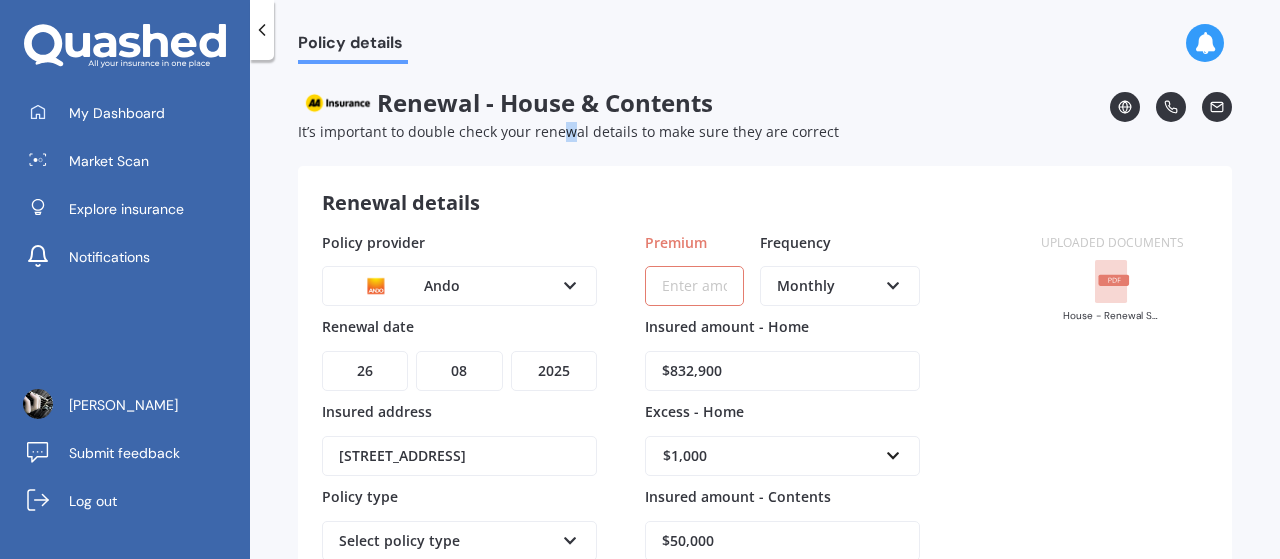 drag, startPoint x: 694, startPoint y: 288, endPoint x: 565, endPoint y: 145, distance: 192.58765 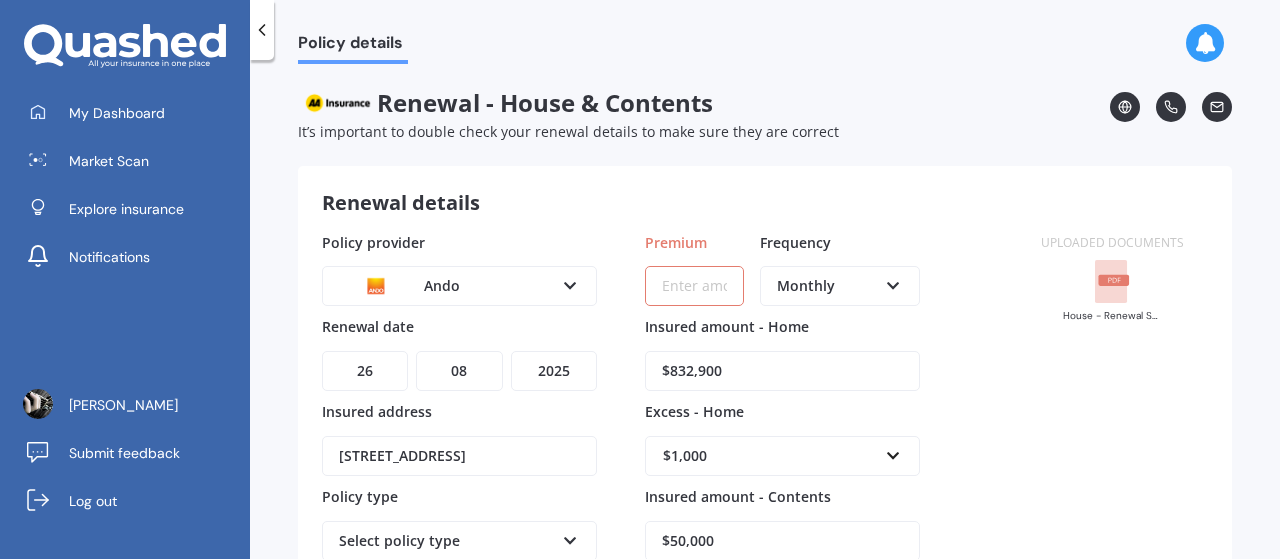 click on "It’s important to double check your renewal details to make sure they are correct" at bounding box center (568, 131) 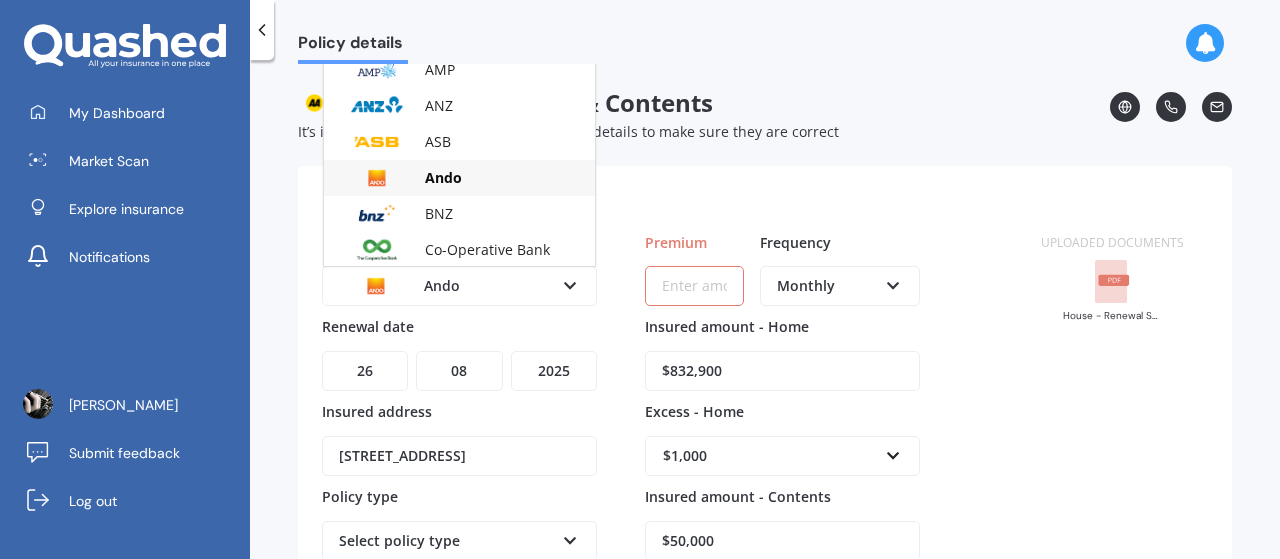 click at bounding box center (570, 282) 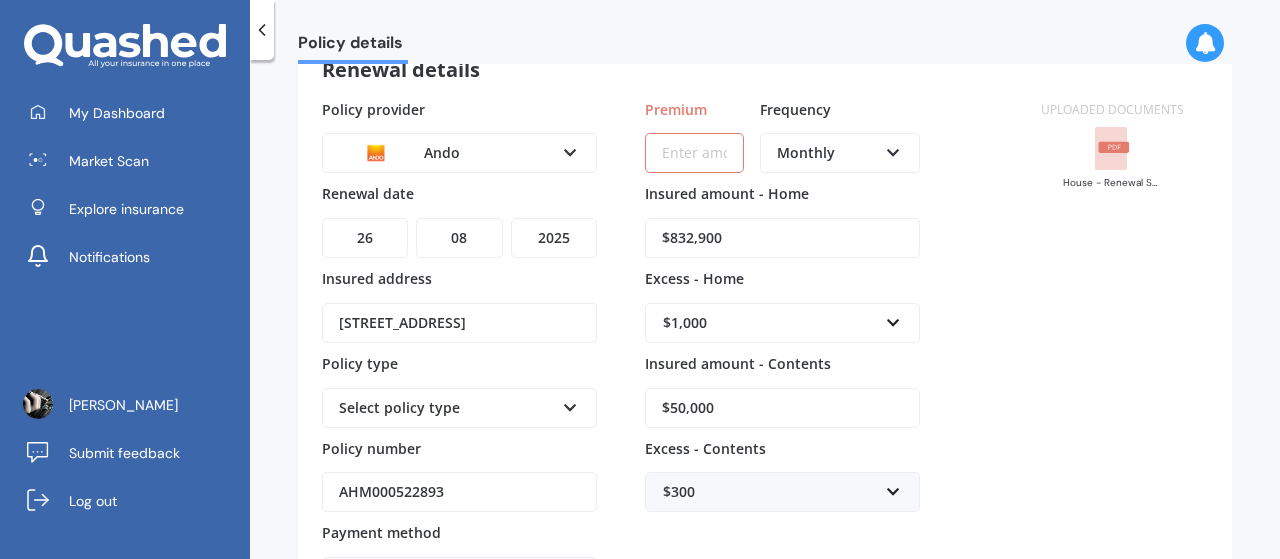 scroll, scrollTop: 0, scrollLeft: 0, axis: both 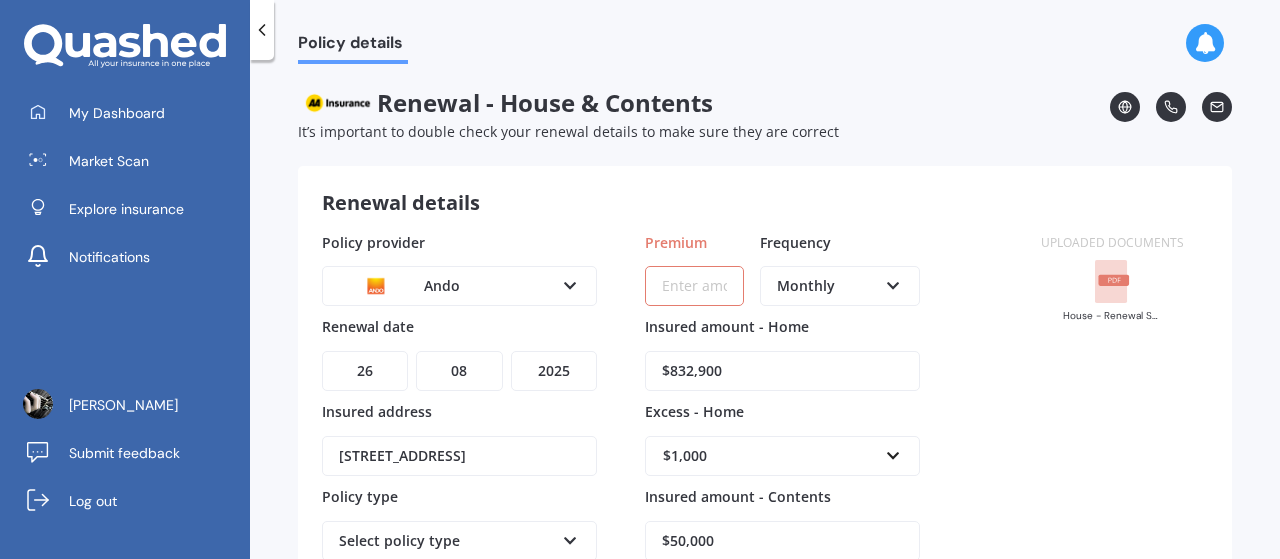 click on "Premium" at bounding box center (694, 286) 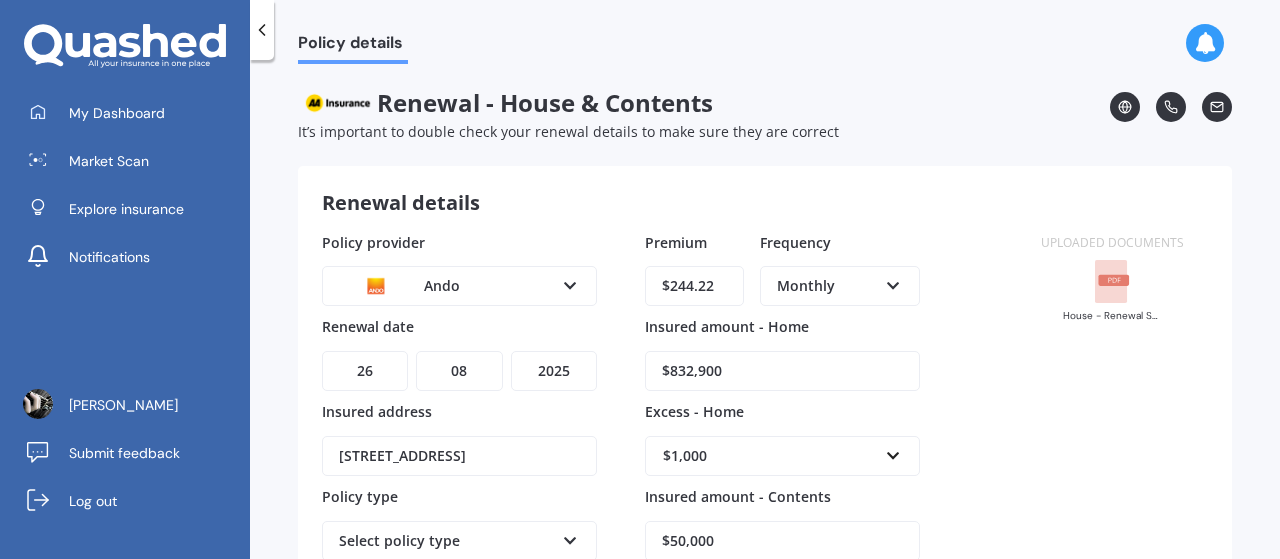 type on "$244.22" 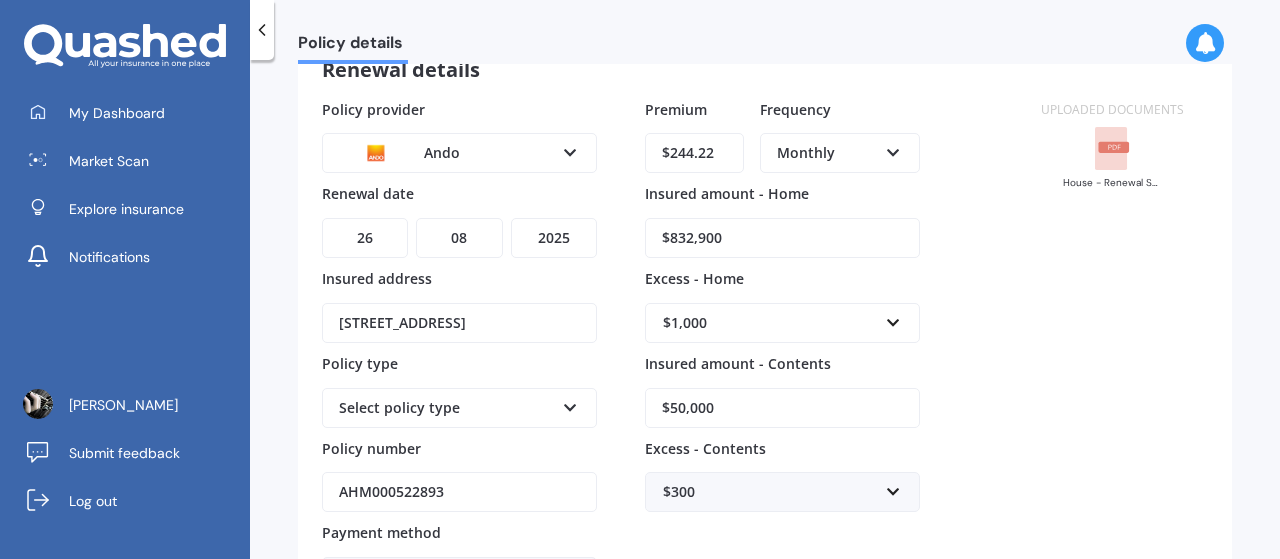 scroll, scrollTop: 294, scrollLeft: 0, axis: vertical 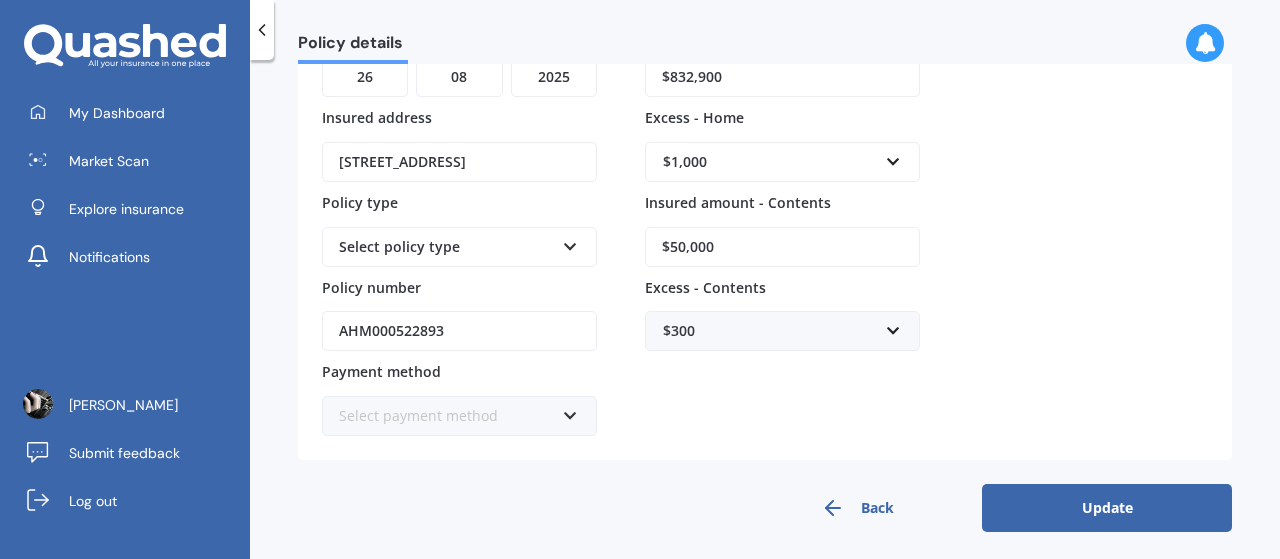 click on "Update" at bounding box center [1107, 508] 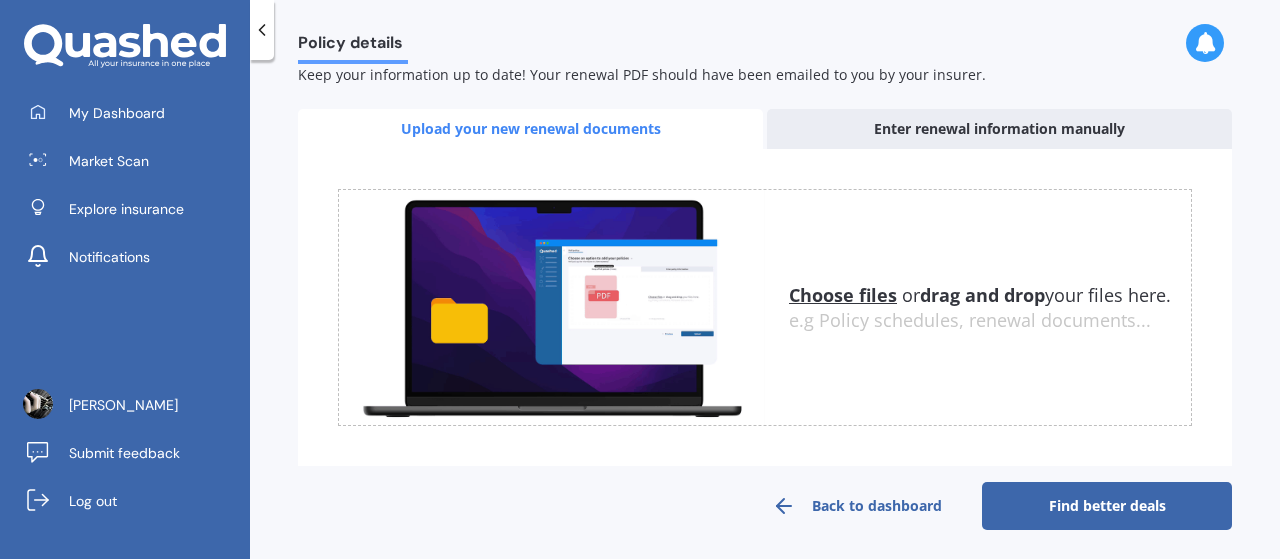 scroll, scrollTop: 336, scrollLeft: 0, axis: vertical 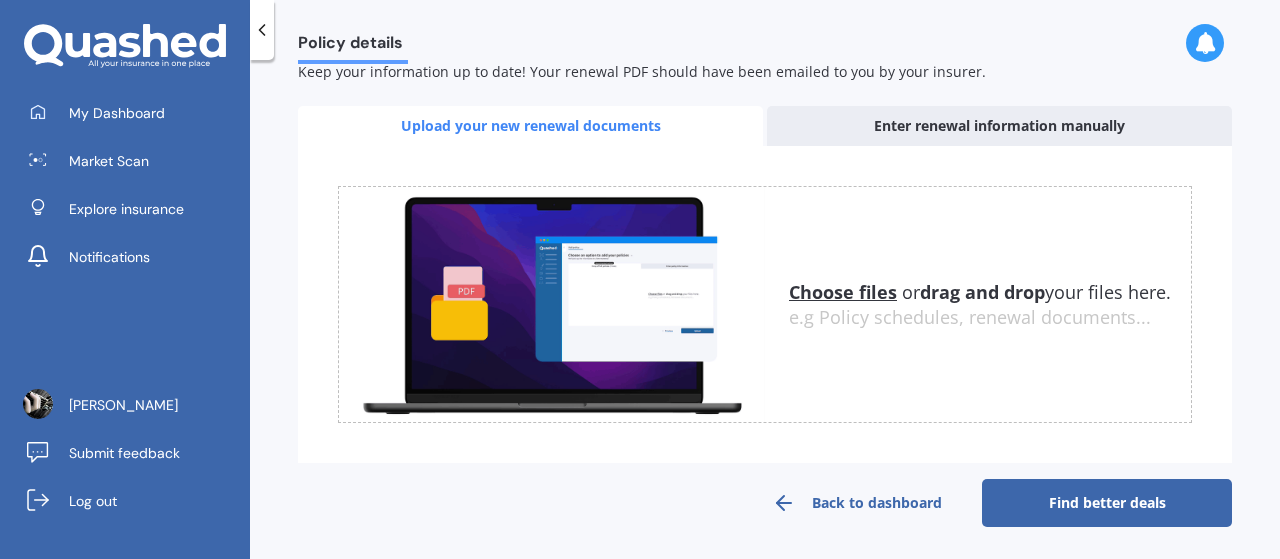 click on "Find better deals" at bounding box center (1107, 503) 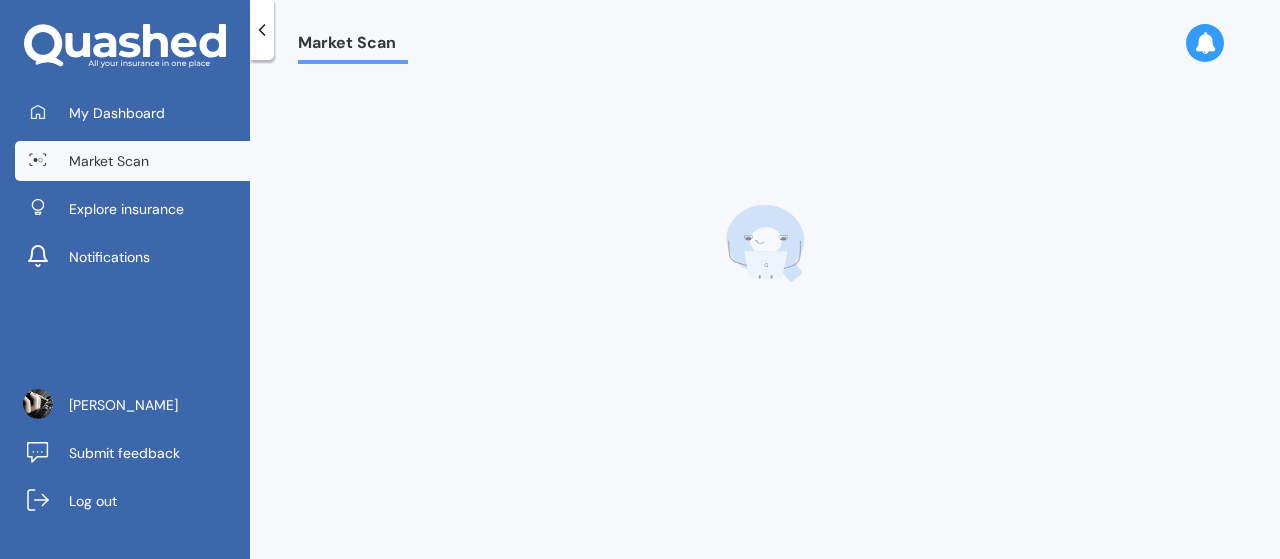scroll, scrollTop: 0, scrollLeft: 0, axis: both 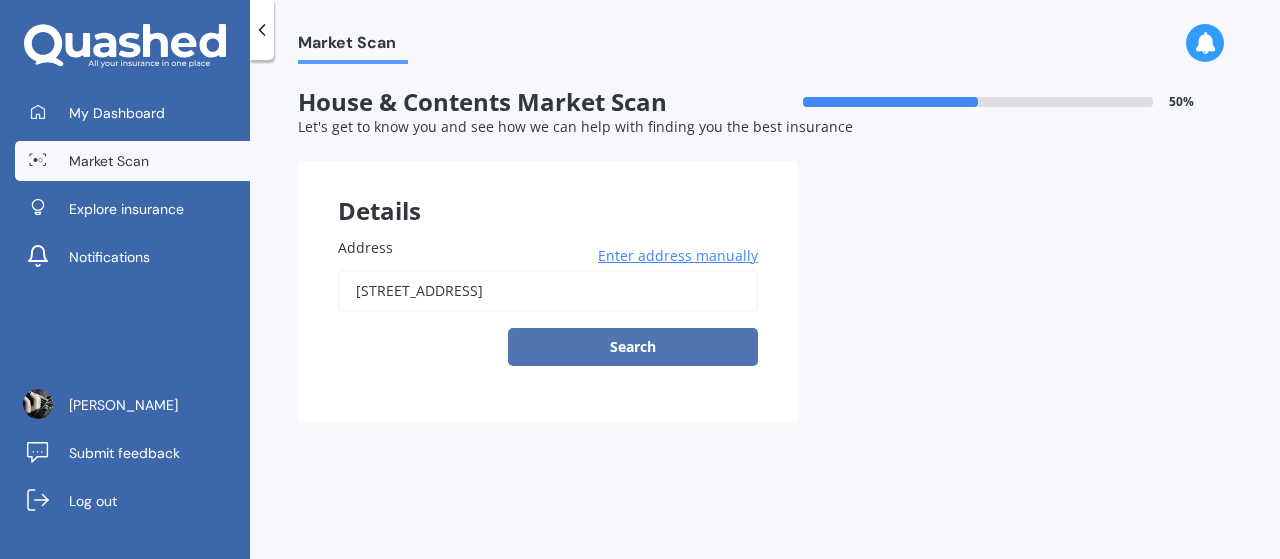 click on "Search" at bounding box center [633, 347] 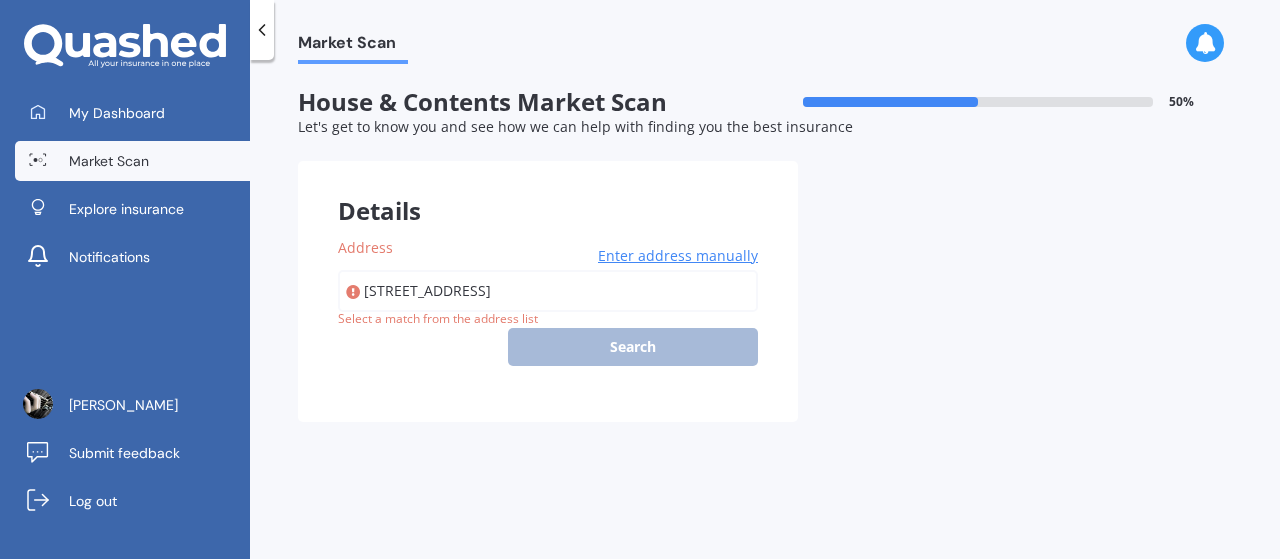 type on "[STREET_ADDRESS]" 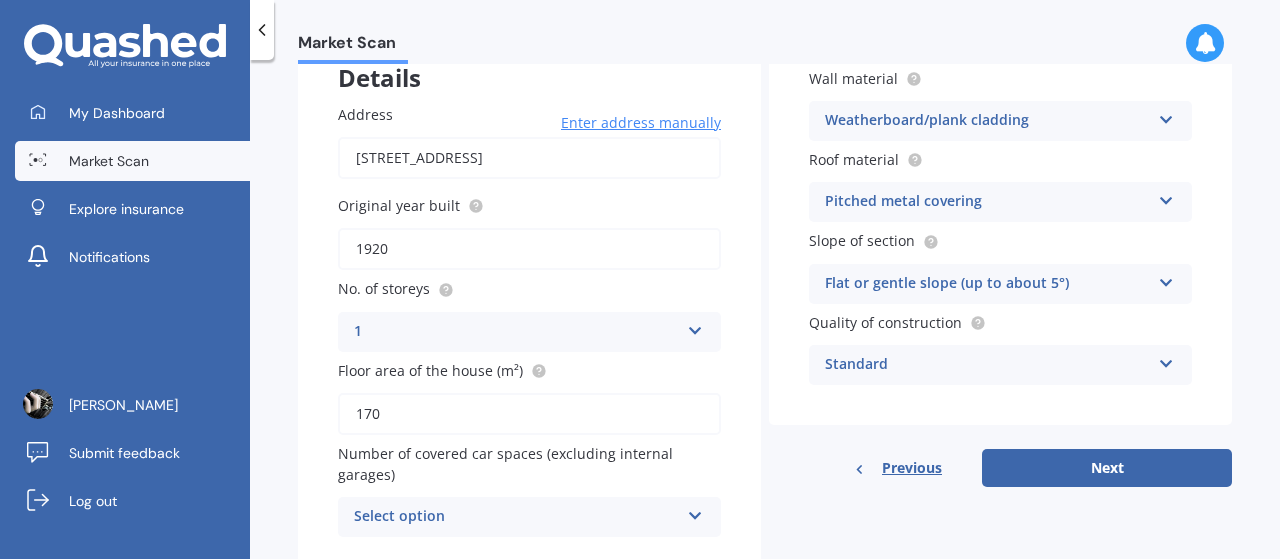 scroll, scrollTop: 204, scrollLeft: 0, axis: vertical 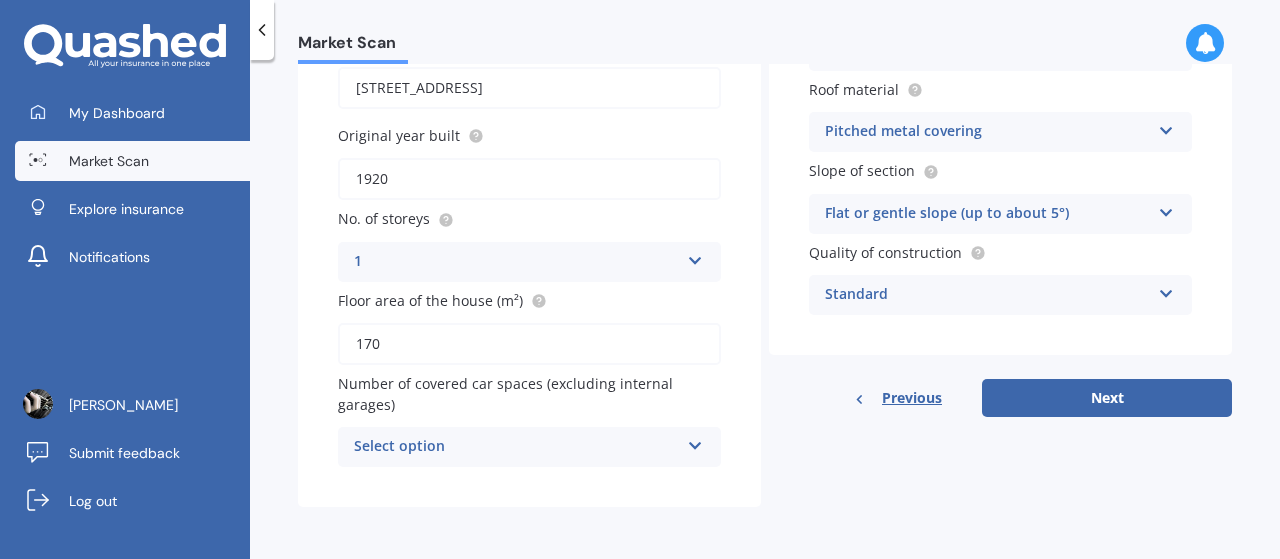 click at bounding box center [695, 442] 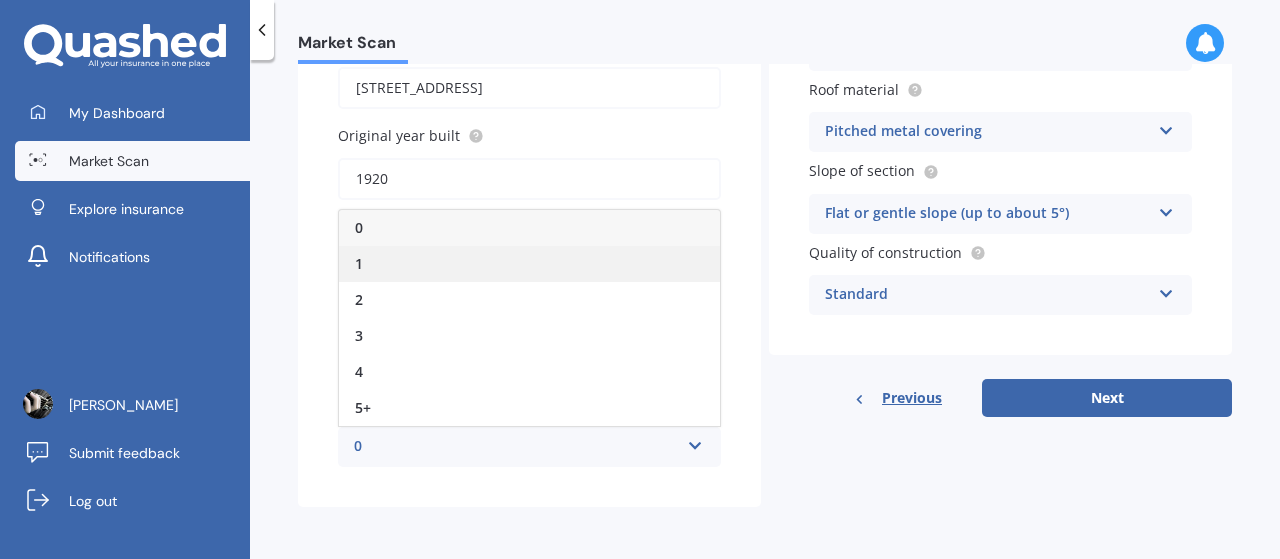 click on "1" at bounding box center (529, 264) 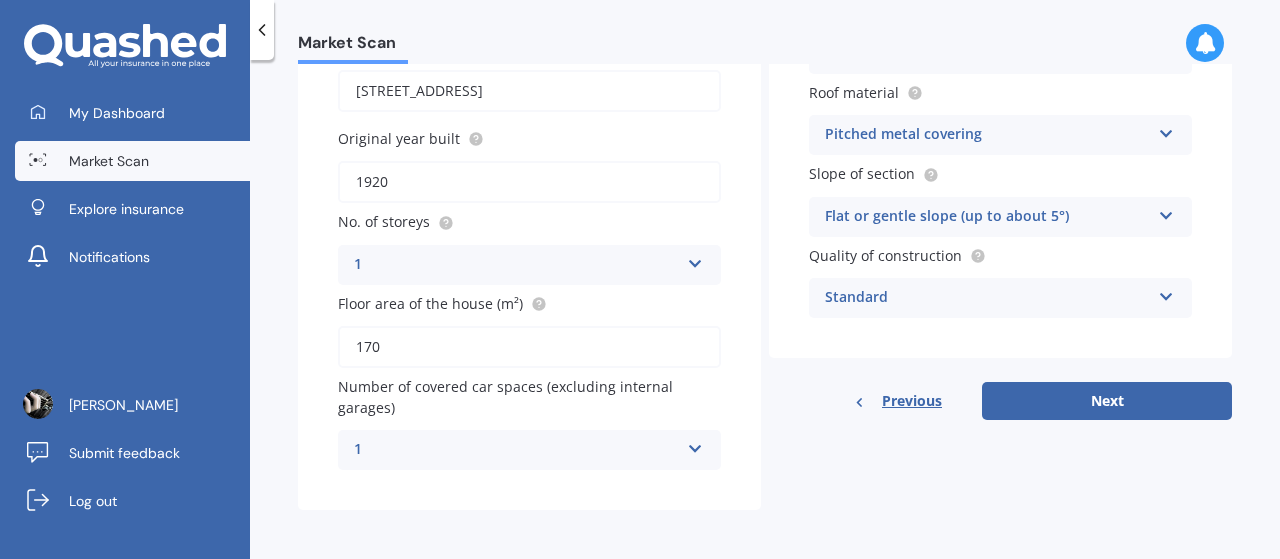 scroll, scrollTop: 204, scrollLeft: 0, axis: vertical 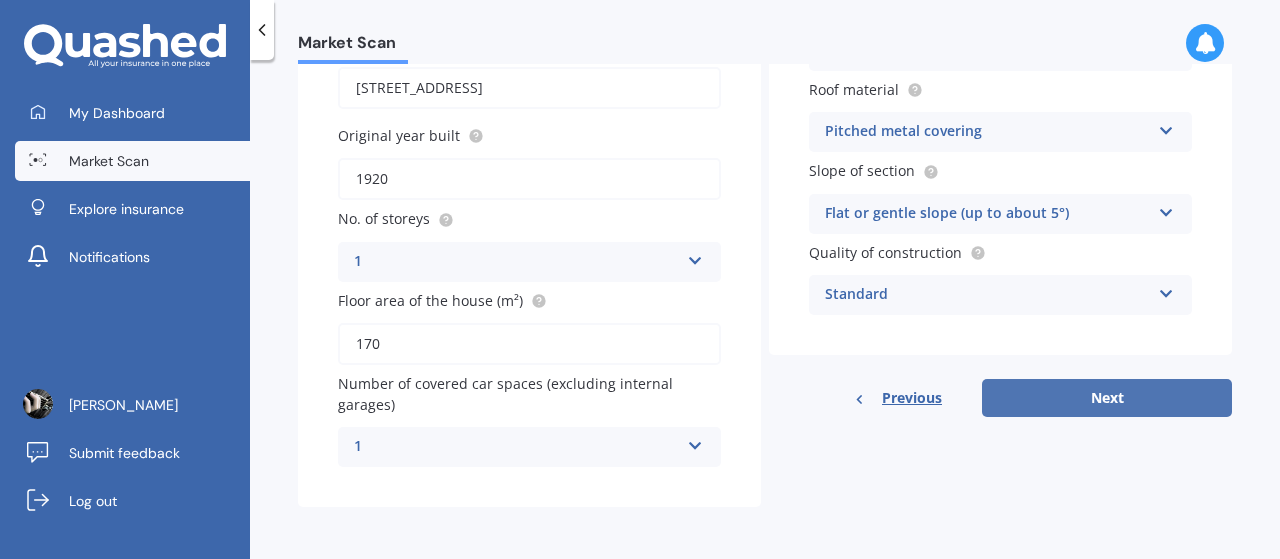click on "Next" at bounding box center [1107, 398] 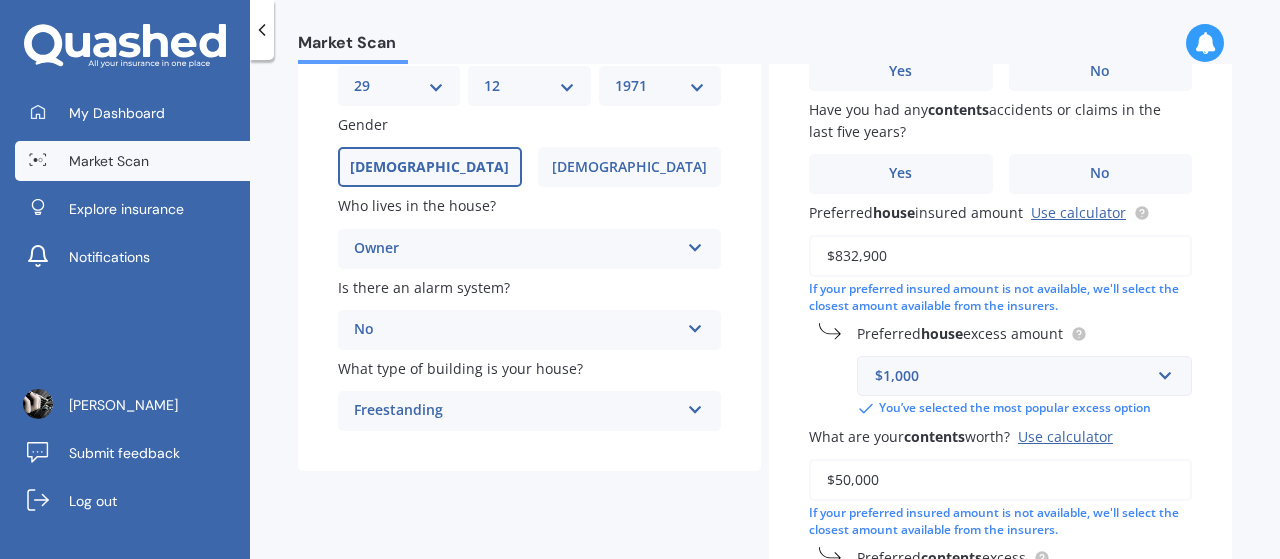 scroll, scrollTop: 0, scrollLeft: 0, axis: both 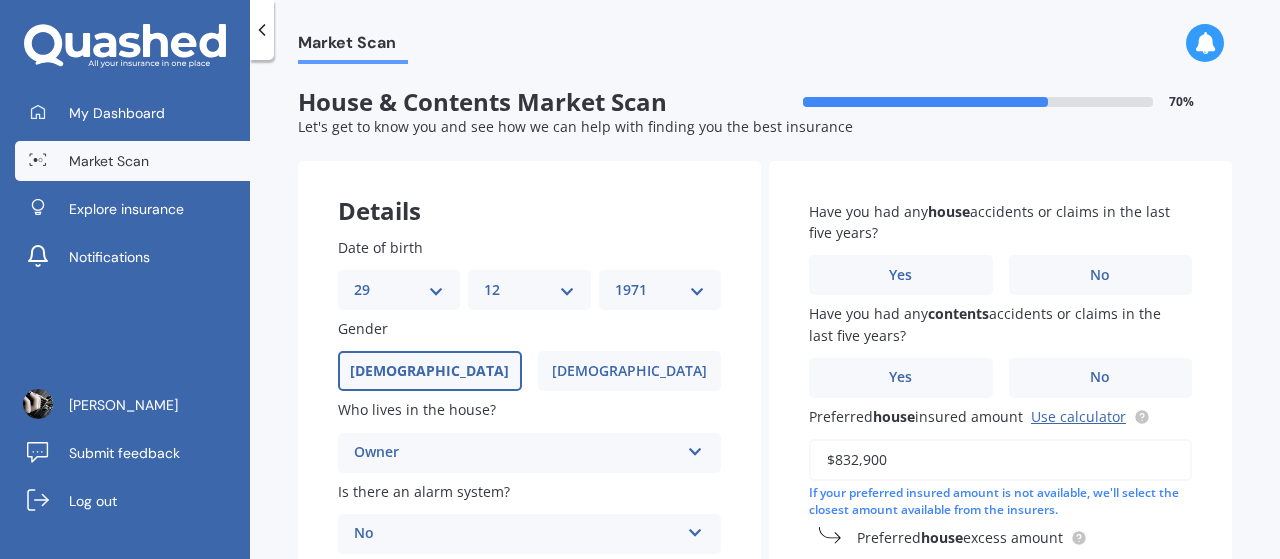 click at bounding box center (695, 529) 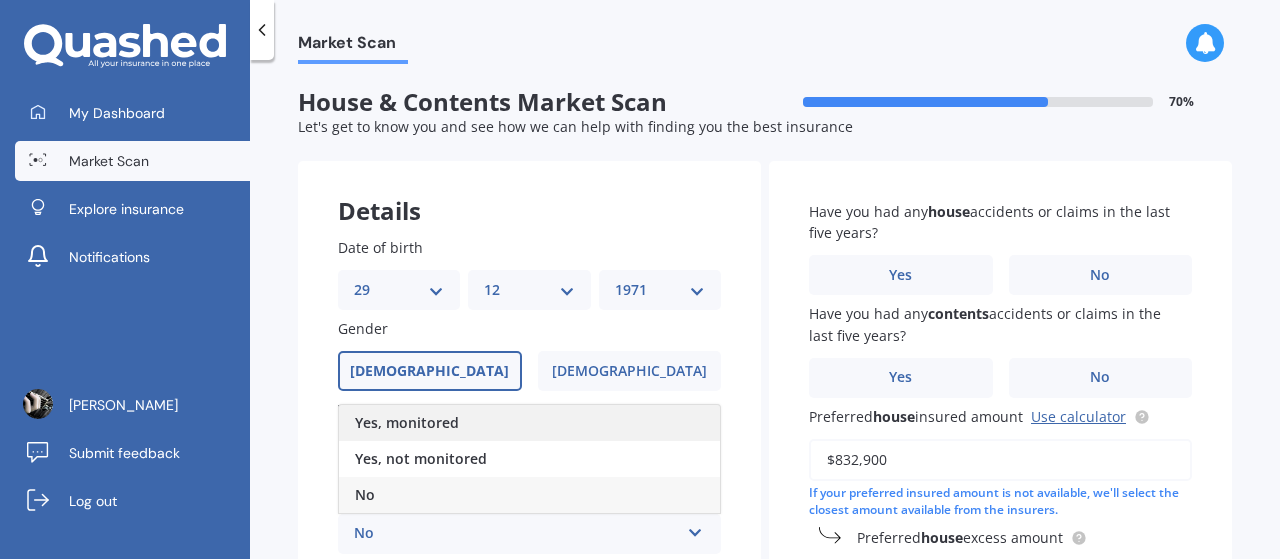 click on "Yes, monitored" at bounding box center [529, 423] 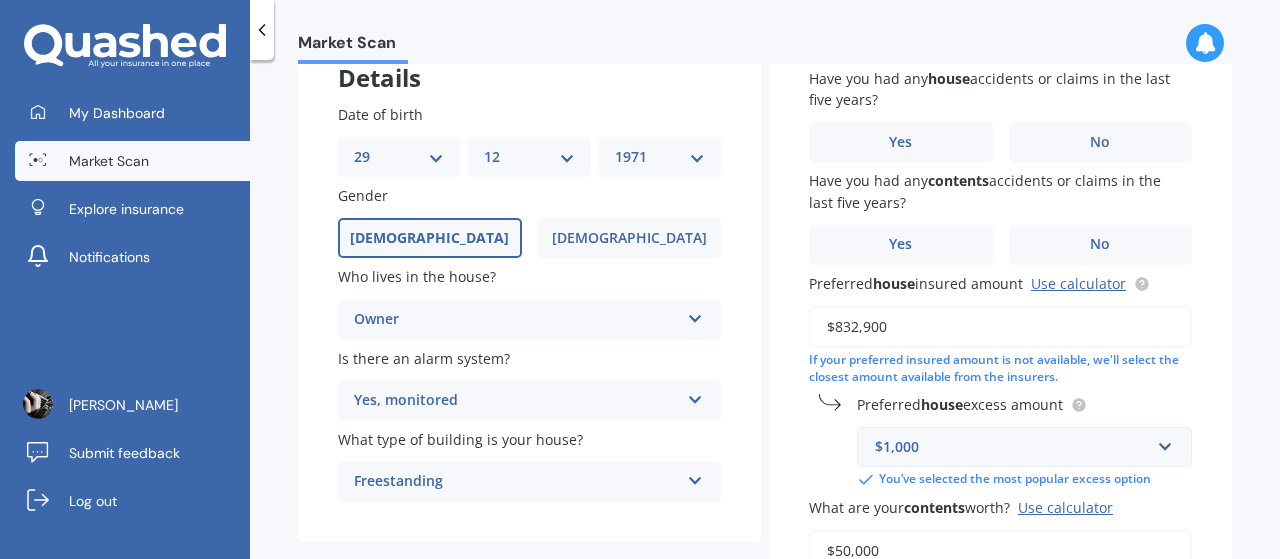 scroll, scrollTop: 200, scrollLeft: 0, axis: vertical 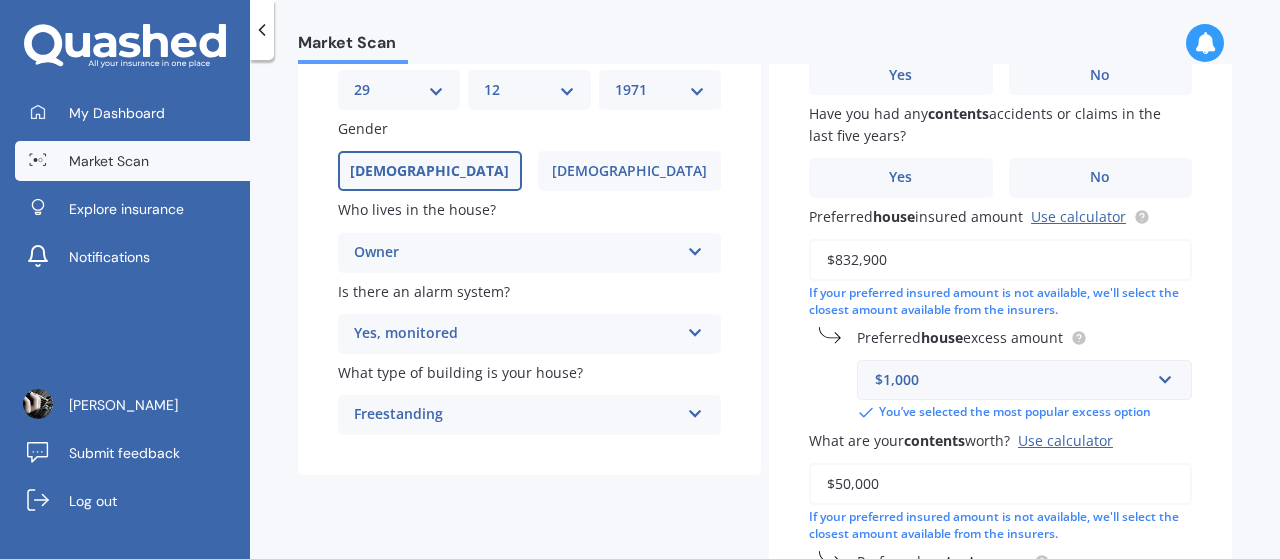 click at bounding box center [695, 329] 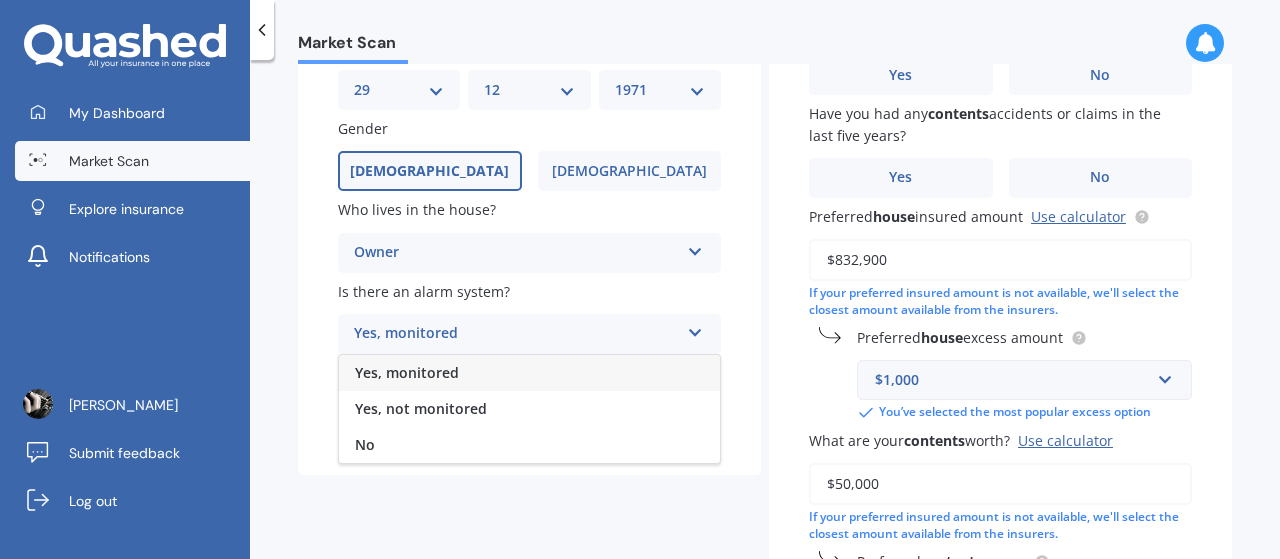 click on "Date of birth DD 01 02 03 04 05 06 07 08 09 10 11 12 13 14 15 16 17 18 19 20 21 22 23 24 25 26 27 28 29 30 31 MM 01 02 03 04 05 06 07 08 09 10 11 12 YYYY 2009 2008 2007 2006 2005 2004 2003 2002 2001 2000 1999 1998 1997 1996 1995 1994 1993 1992 1991 1990 1989 1988 1987 1986 1985 1984 1983 1982 1981 1980 1979 1978 1977 1976 1975 1974 1973 1972 1971 1970 1969 1968 1967 1966 1965 1964 1963 1962 1961 1960 1959 1958 1957 1956 1955 1954 1953 1952 1951 1950 1949 1948 1947 1946 1945 1944 1943 1942 1941 1940 1939 1938 1937 1936 1935 1934 1933 1932 1931 1930 1929 1928 1927 1926 1925 1924 1923 1922 1921 1920 1919 1918 1917 1916 1915 1914 1913 1912 1911 1910 Gender [DEMOGRAPHIC_DATA] [DEMOGRAPHIC_DATA] Who lives in the house? Owner Owner Owner + Boarder Is there an alarm system? Yes, monitored Yes, monitored Yes, not monitored No What type of building is your house? Freestanding Freestanding Multi-unit (in a block of 6 or less) Multi-unit (in a block of 7-10)" at bounding box center [529, 236] 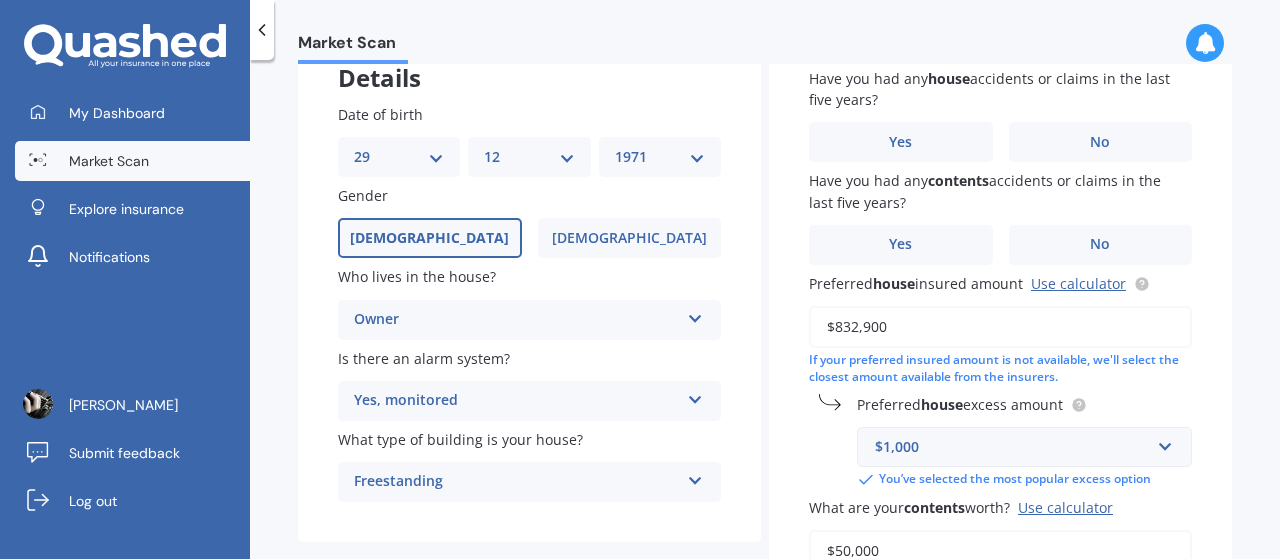 scroll, scrollTop: 0, scrollLeft: 0, axis: both 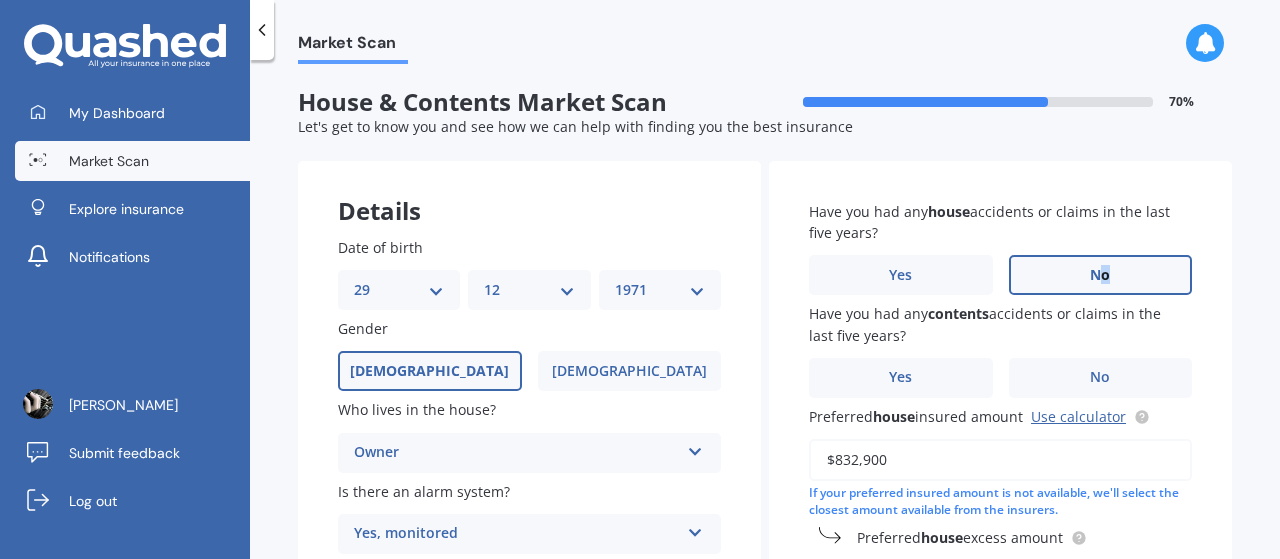 click on "No" at bounding box center (1100, 275) 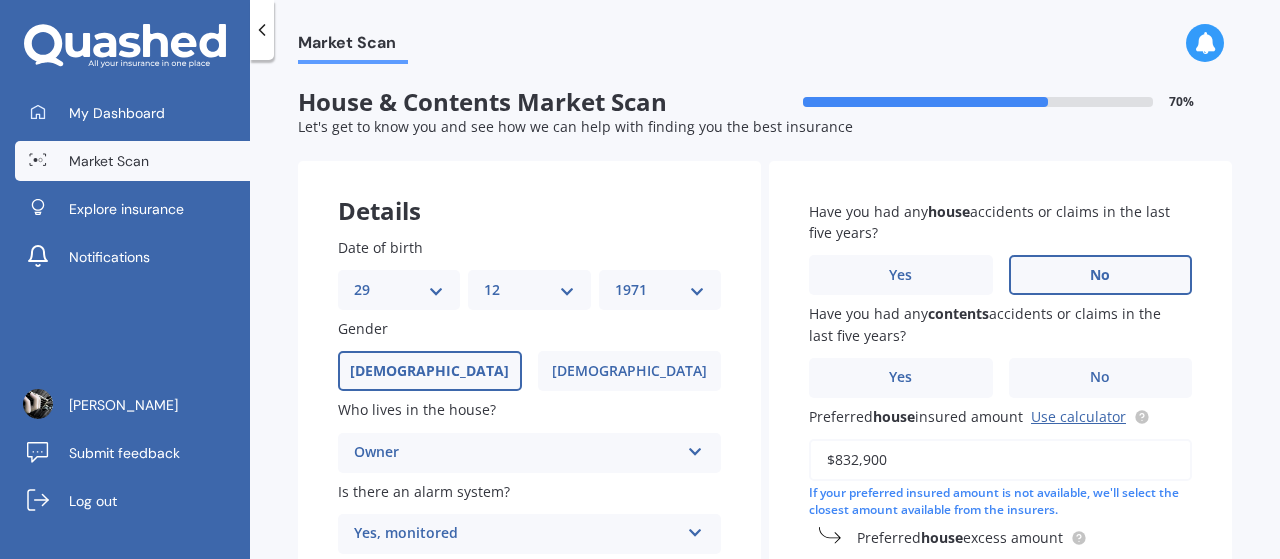 click on "No" at bounding box center [1101, 275] 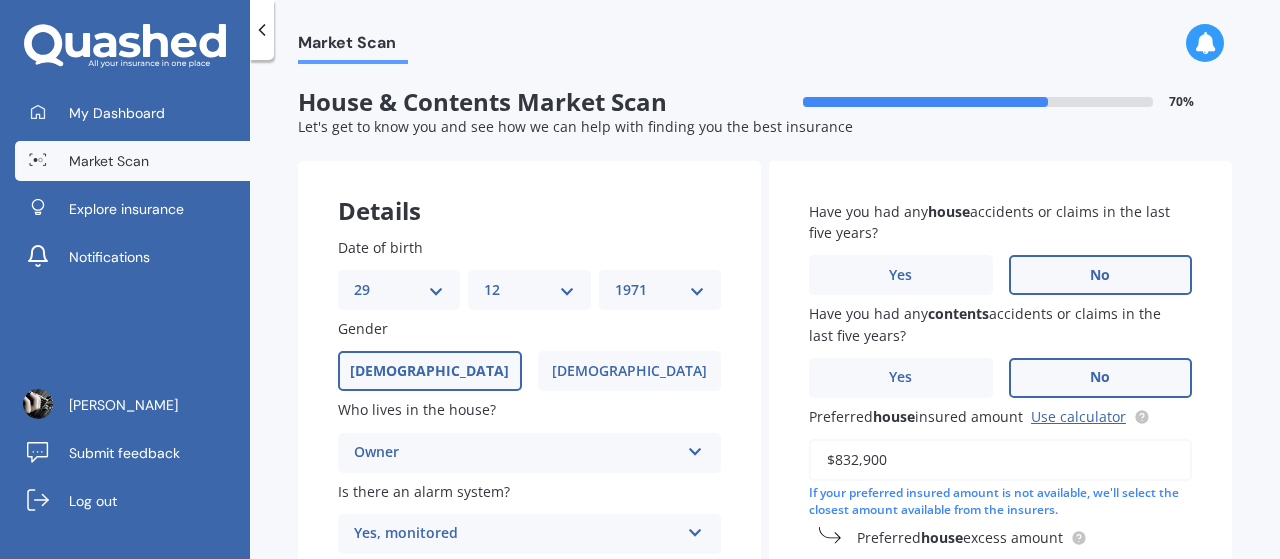 click on "No" at bounding box center (1100, 377) 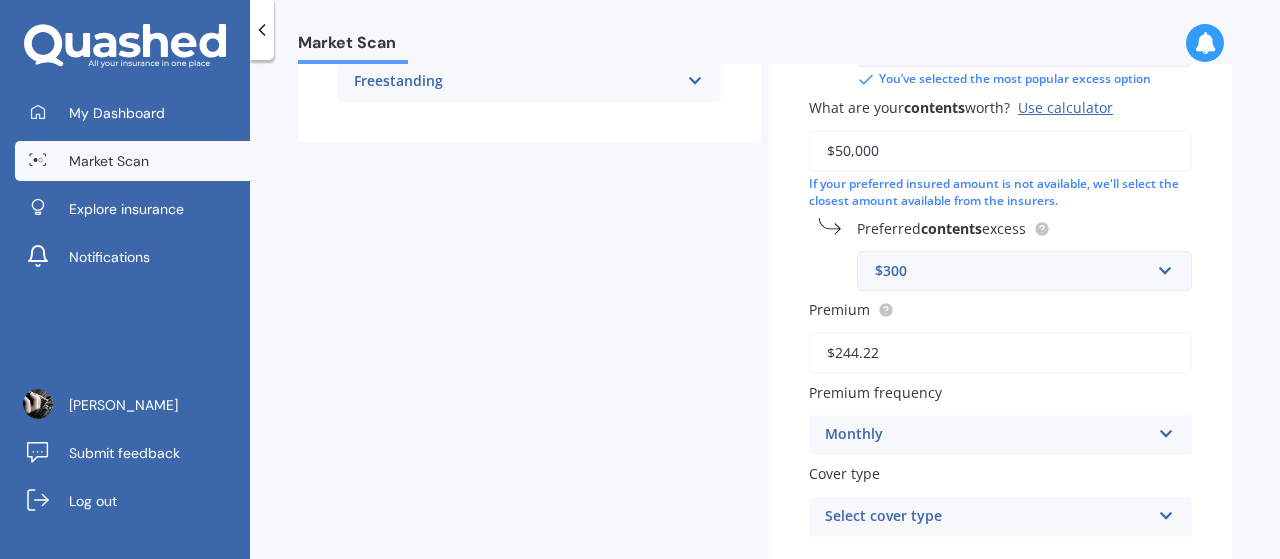 scroll, scrollTop: 600, scrollLeft: 0, axis: vertical 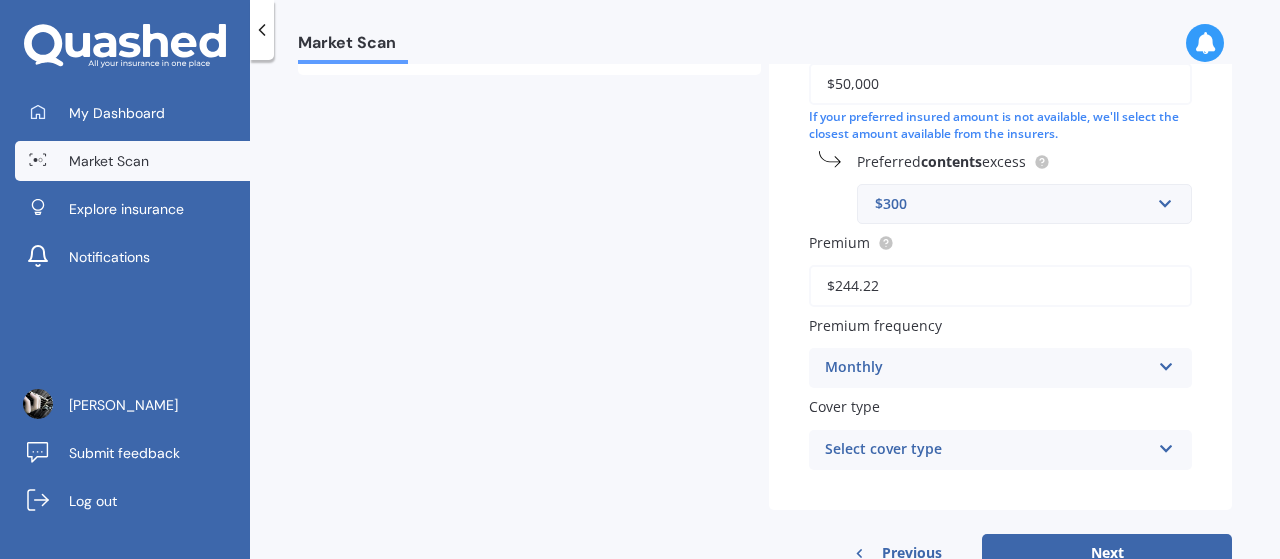 click at bounding box center (1166, 445) 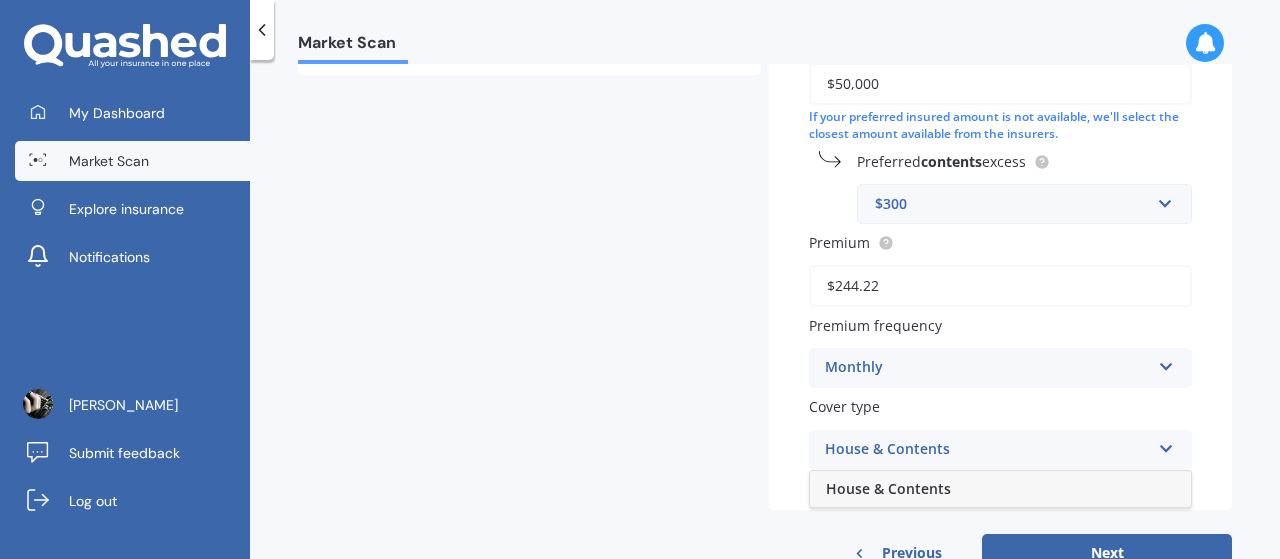 click on "Have you had any  house  accidents or claims in the last five years? Yes No Have you had any  contents  accidents or claims in the last five years? Yes No Preferred  house  insured amount Use calculator $832,900 If your preferred insured amount is not available, we'll select the closest amount available from the insurers. Preferred  house  excess amount $1,000 $300 $400 $500 $750 $1,000 $2,000 $2,500 You’ve selected the most popular excess option What are your  contents  worth? Use calculator $50,000 If your preferred insured amount is not available, we'll select the closest amount available from the insurers. Preferred  contents  excess $300 $250 $300 $400 $500 $750 $1,000 $2,000 Premium $244.22 Premium frequency Monthly Yearly Six-Monthly Quarterly Monthly Fortnightly Weekly Cover type House & Contents House & Contents" at bounding box center [1000, 35] 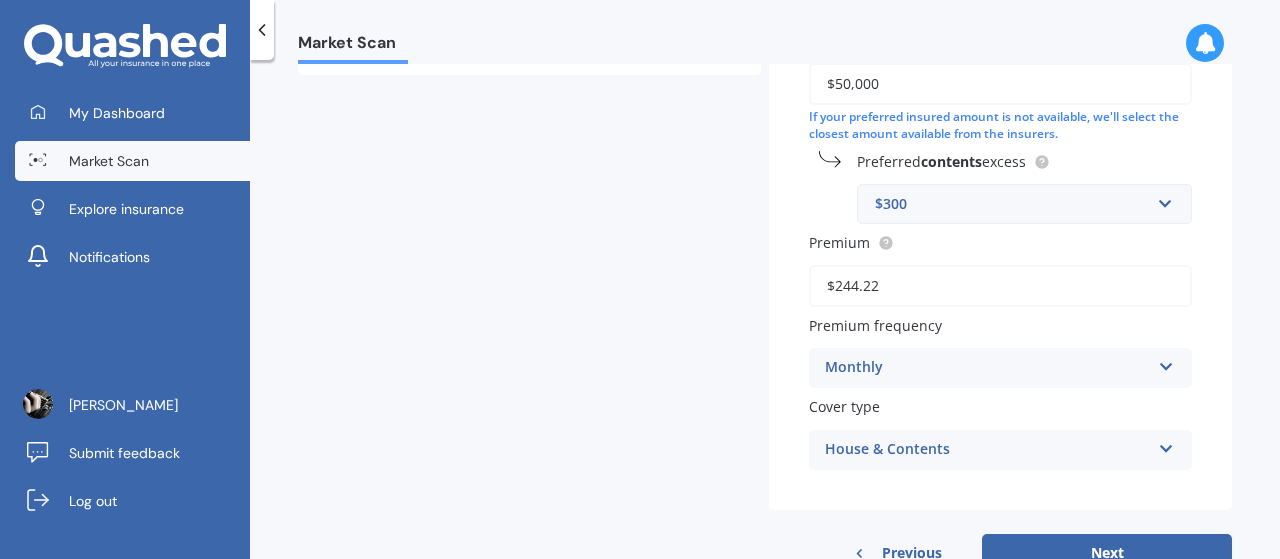 scroll, scrollTop: 668, scrollLeft: 0, axis: vertical 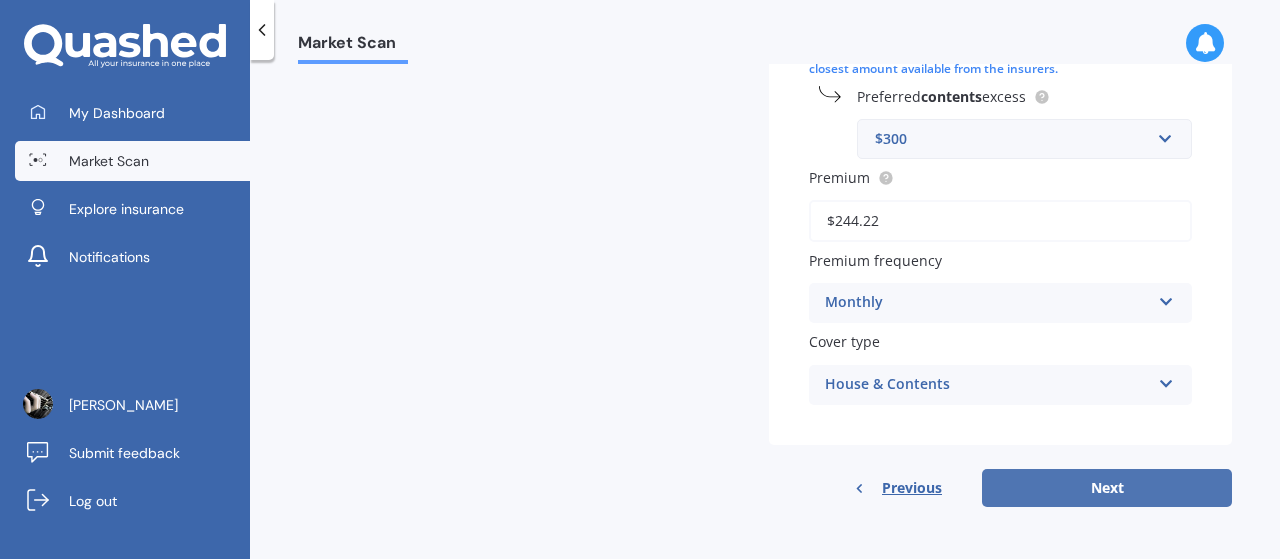 click on "Next" at bounding box center (1107, 488) 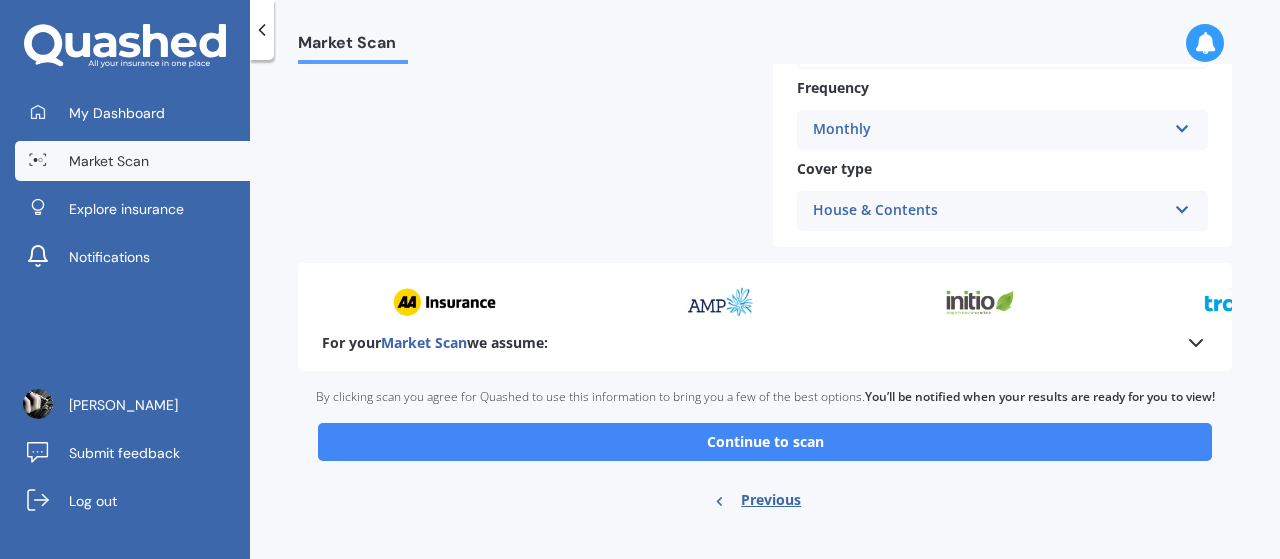 scroll, scrollTop: 1028, scrollLeft: 0, axis: vertical 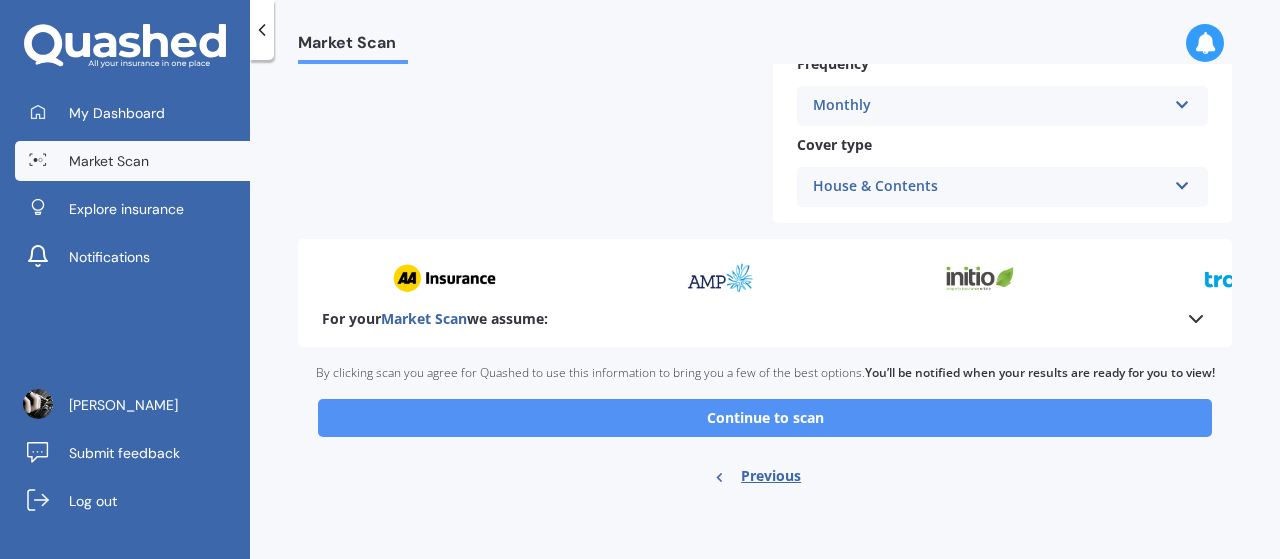 click on "Continue to scan" at bounding box center [765, 418] 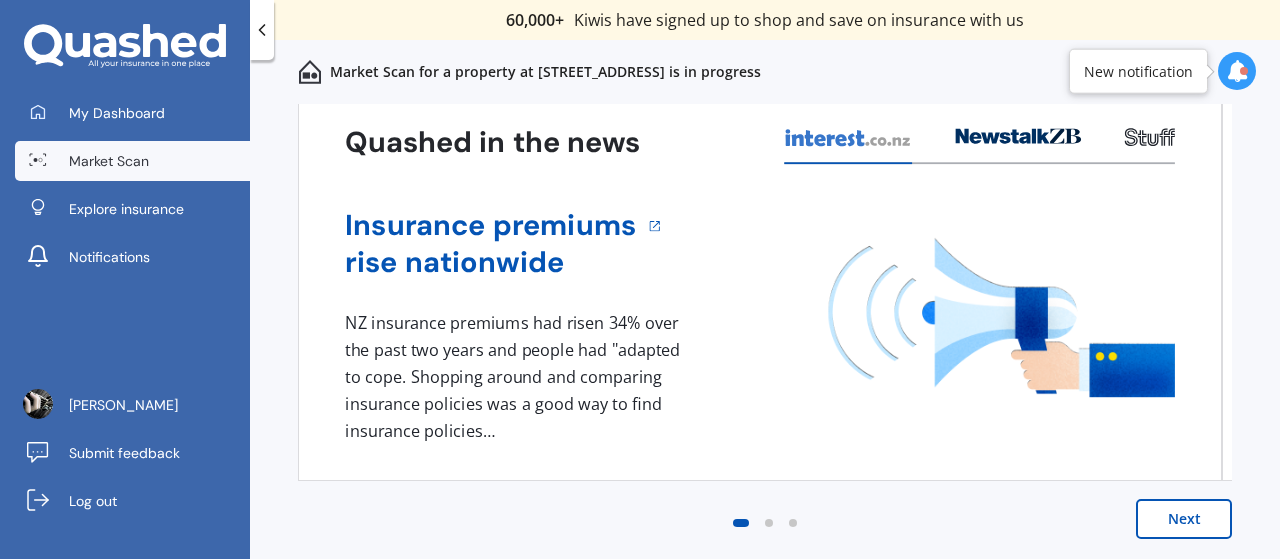 scroll, scrollTop: 0, scrollLeft: 0, axis: both 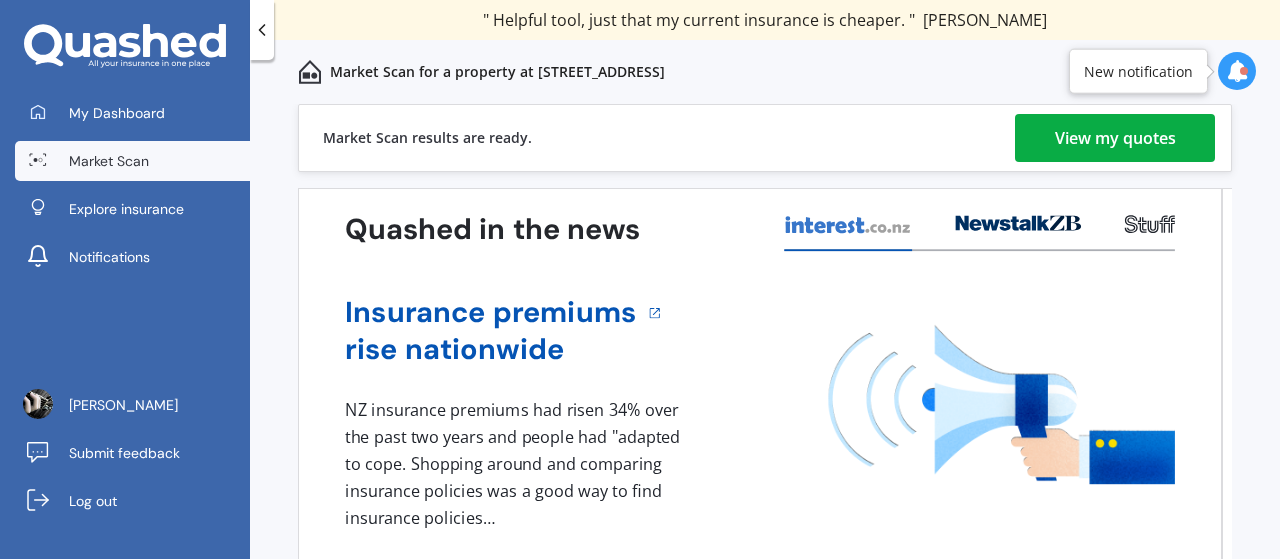 click on "View my quotes" at bounding box center (1115, 138) 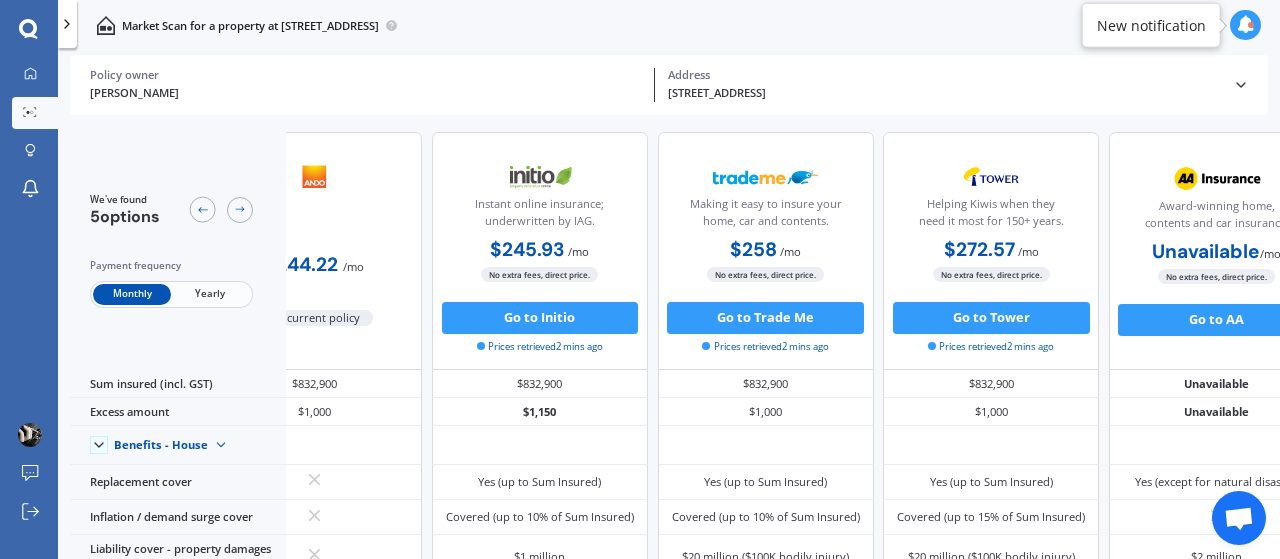 scroll, scrollTop: 0, scrollLeft: 0, axis: both 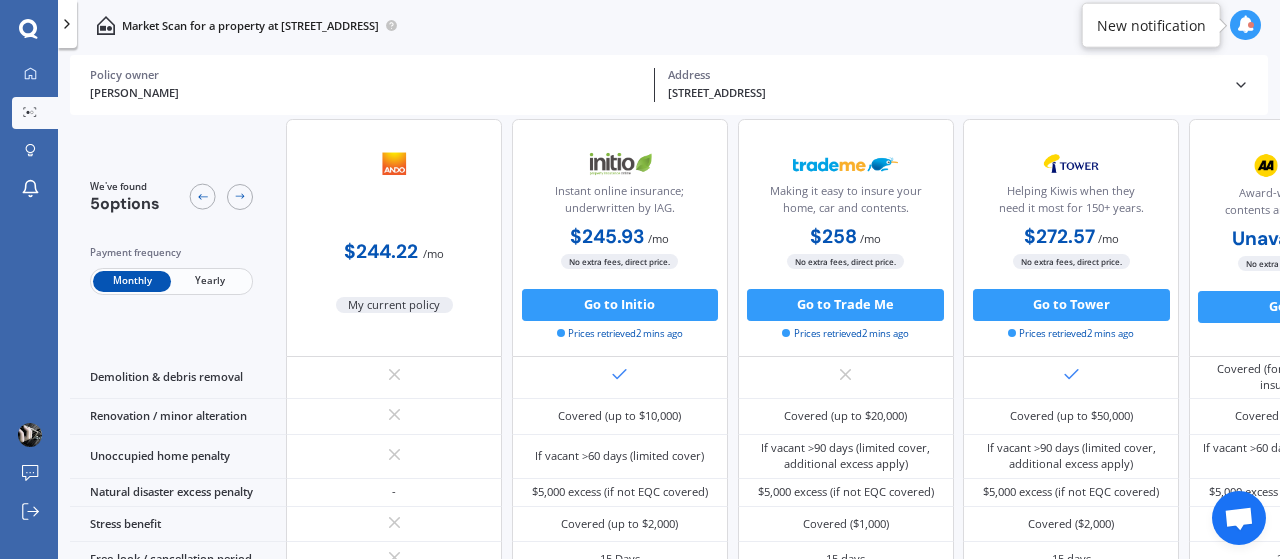 click on "Yearly" at bounding box center [210, 281] 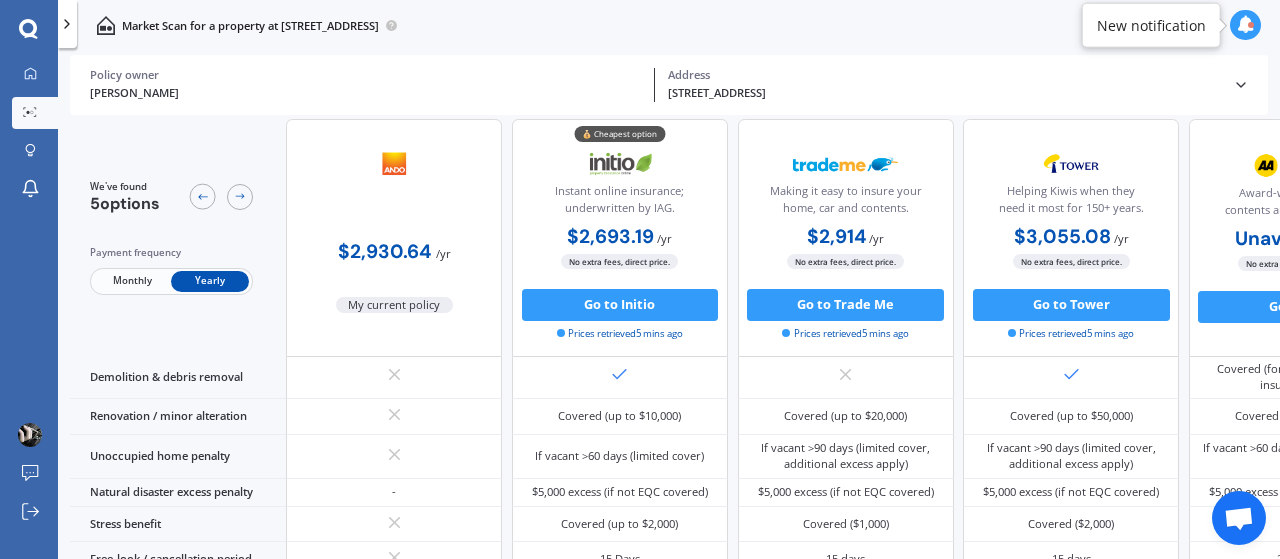 click on "Monthly" at bounding box center [132, 281] 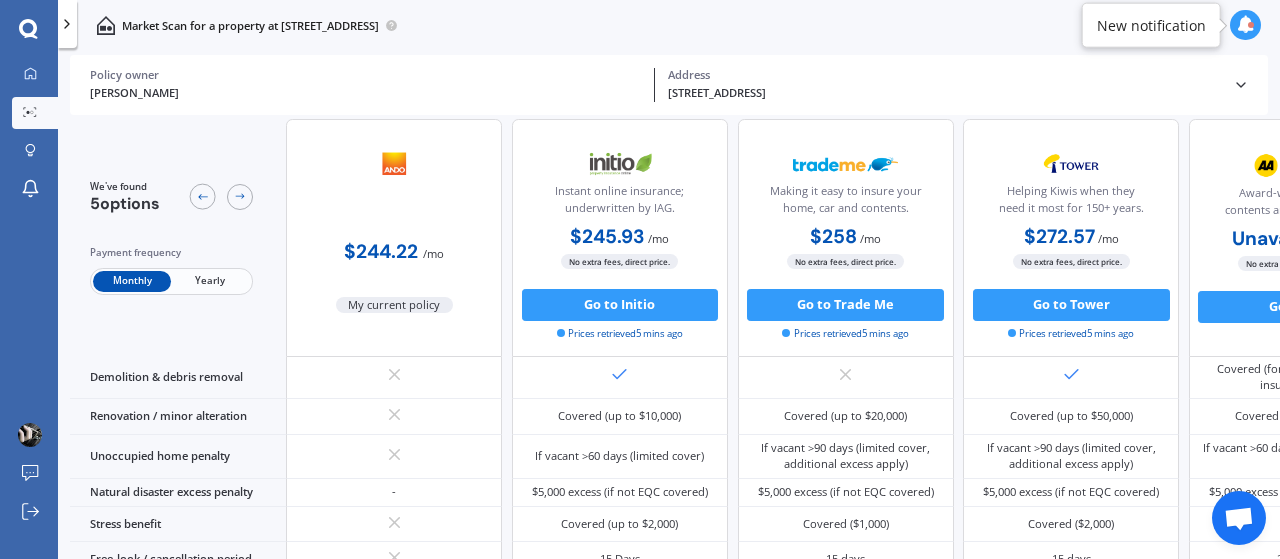 click on "Yearly" at bounding box center [210, 281] 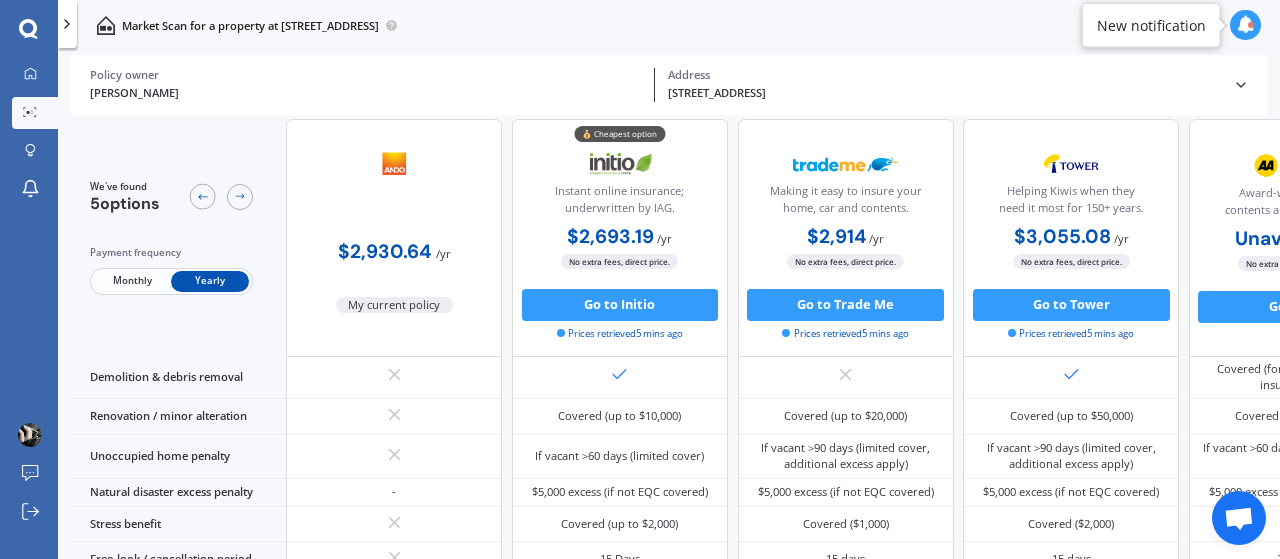click on "Monthly" at bounding box center (132, 281) 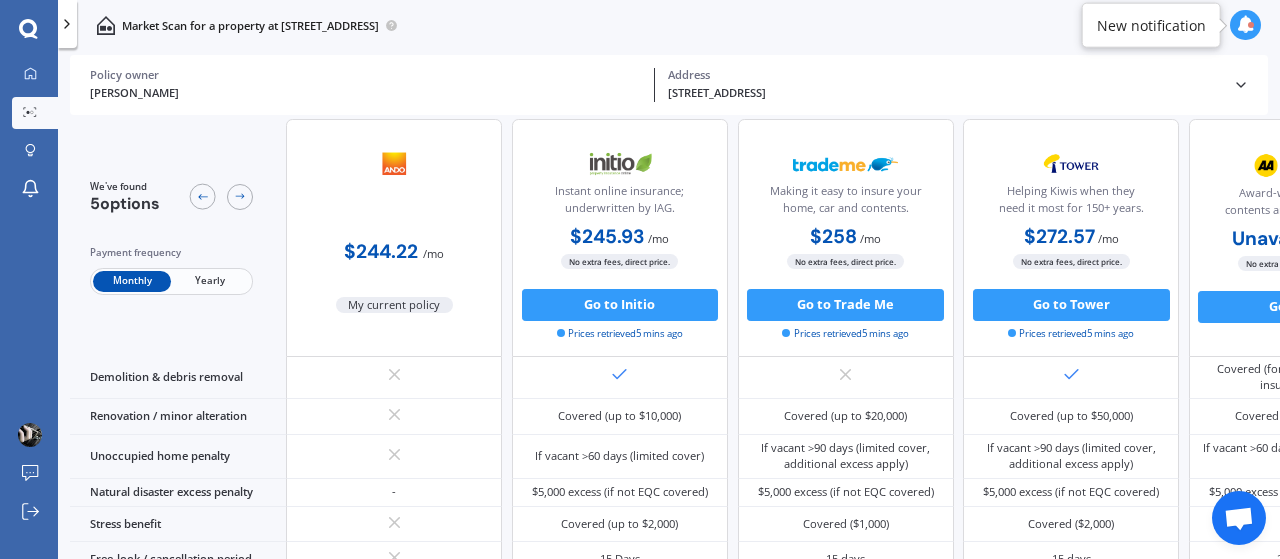 click on "Yearly" at bounding box center (210, 281) 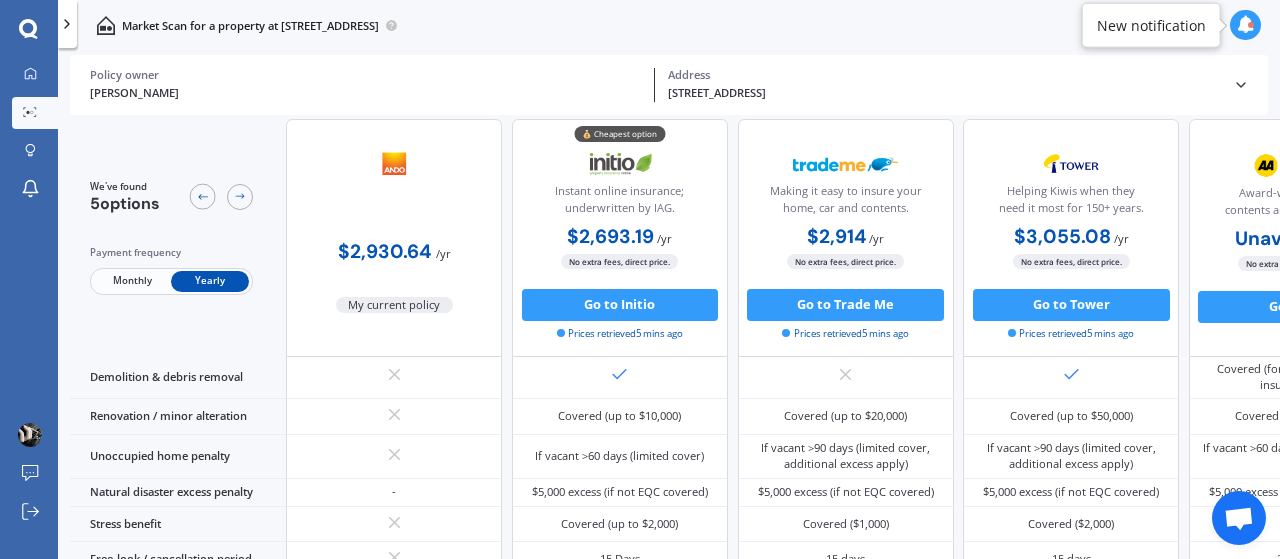 click on "Monthly" at bounding box center (132, 281) 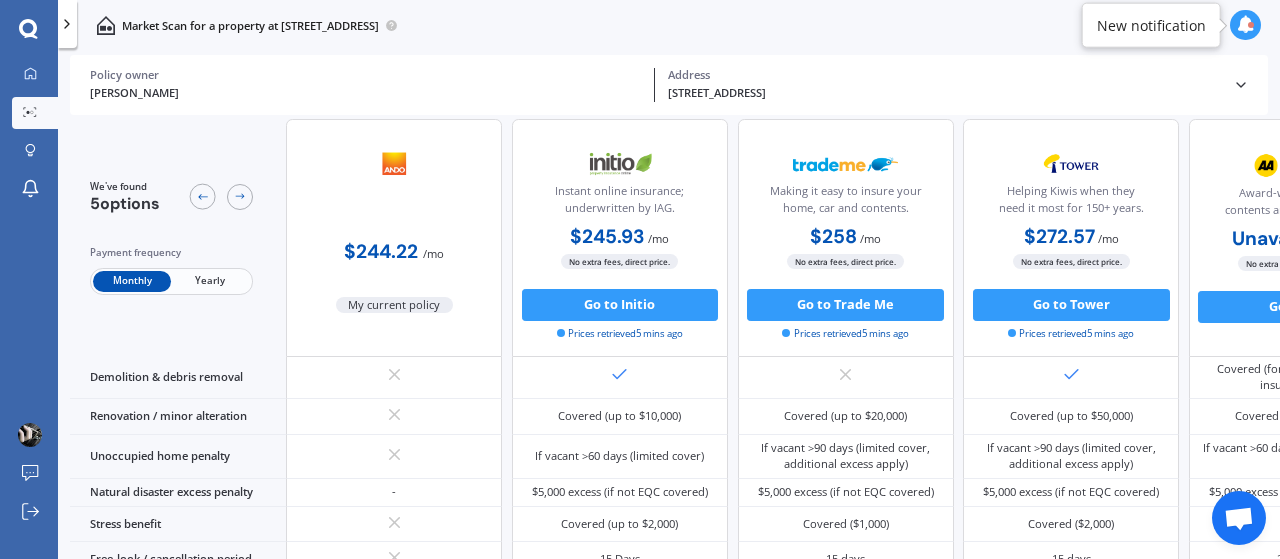 click on "Yearly" at bounding box center (210, 281) 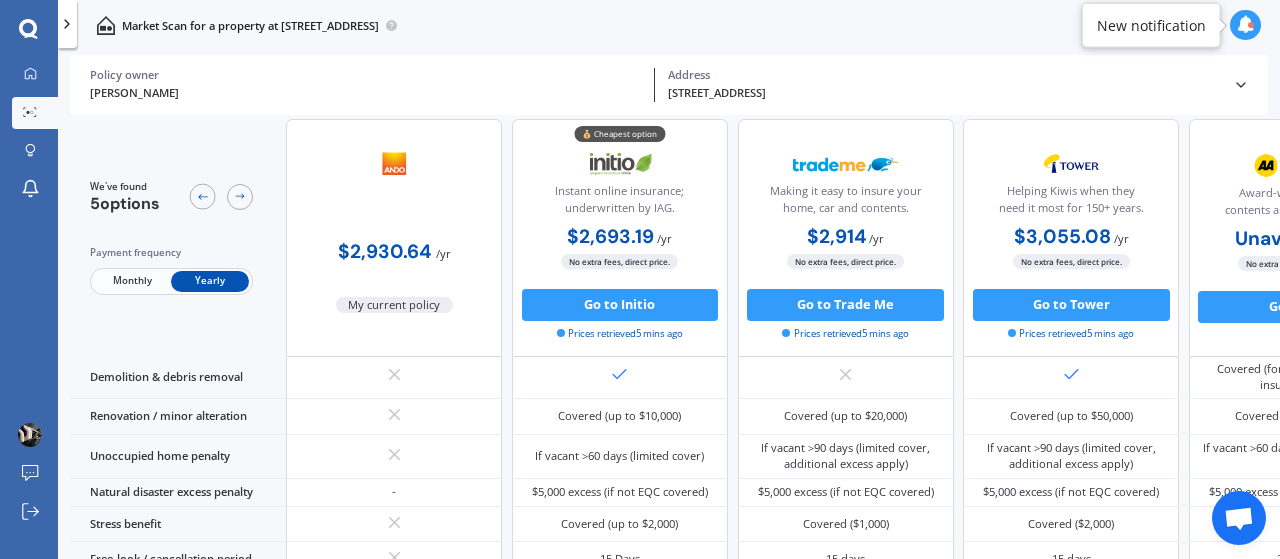 click on "Monthly" at bounding box center (132, 281) 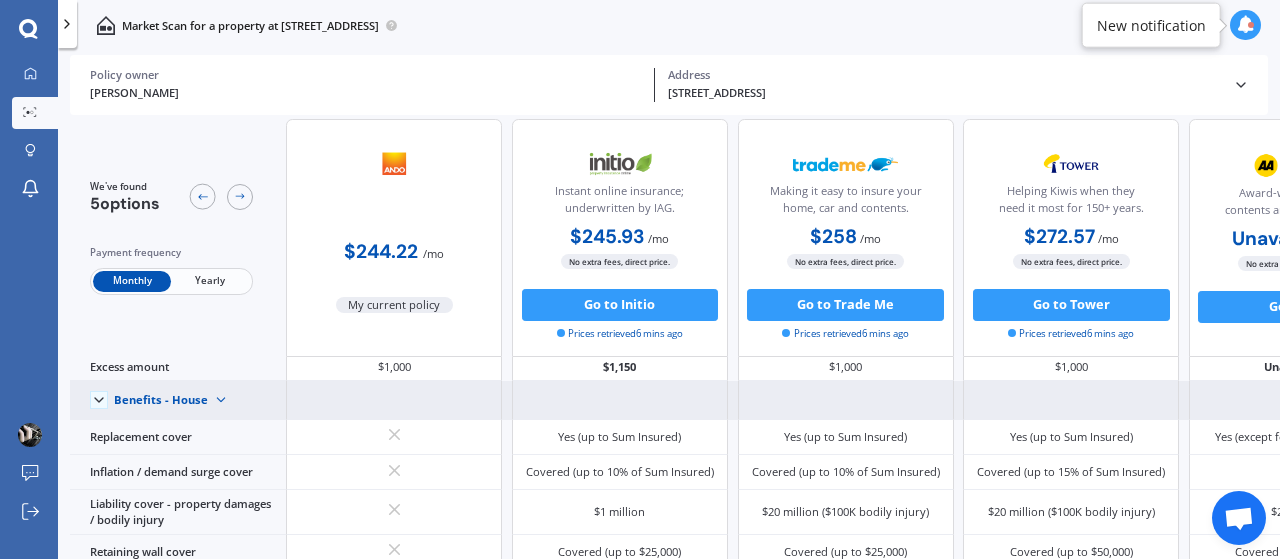scroll, scrollTop: 0, scrollLeft: 0, axis: both 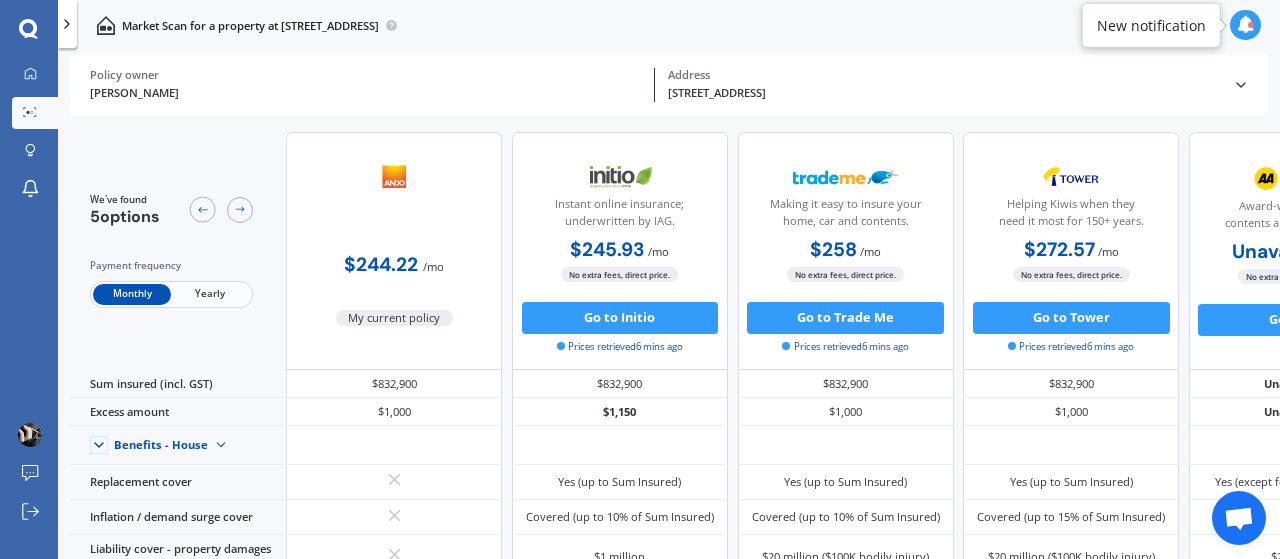 click on "[PERSON_NAME]" at bounding box center [366, 93] 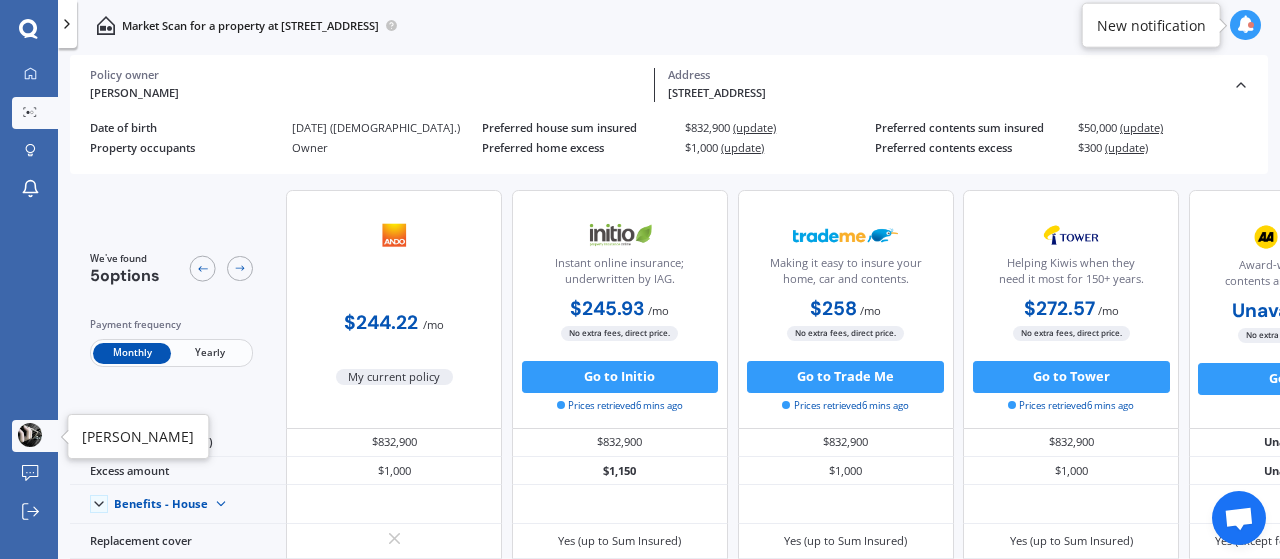 click at bounding box center [30, 435] 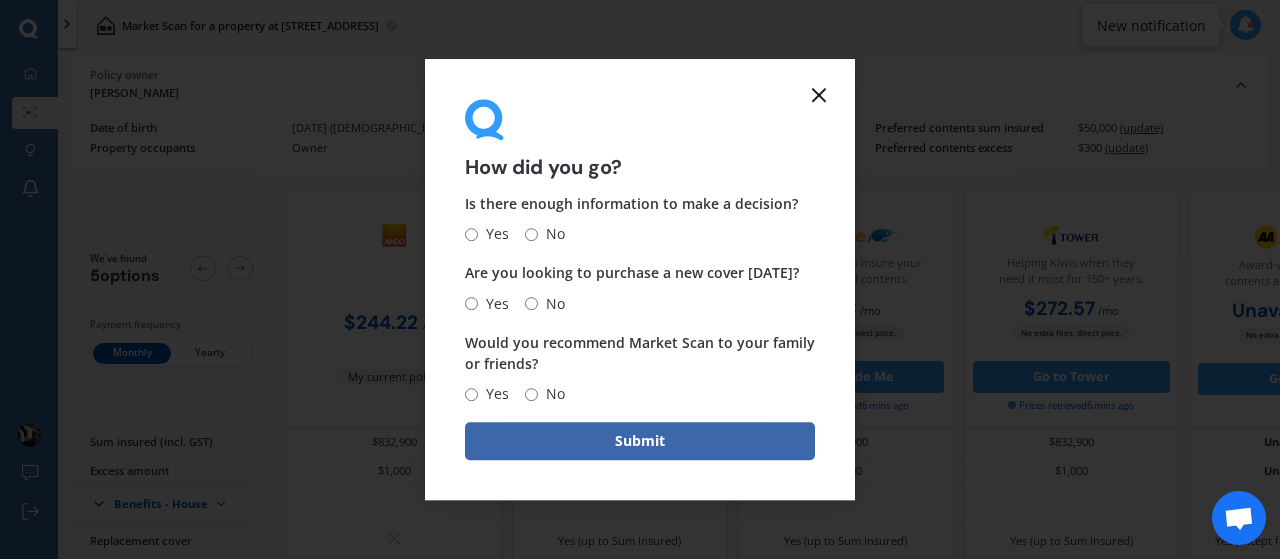 click 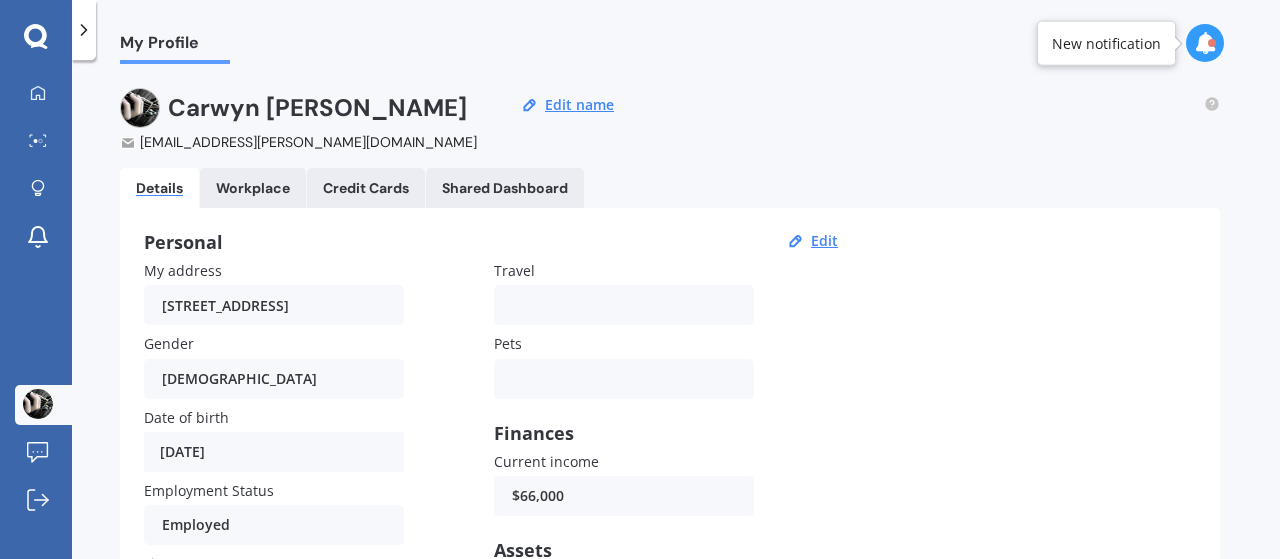 click on "Credit Cards" at bounding box center (366, 188) 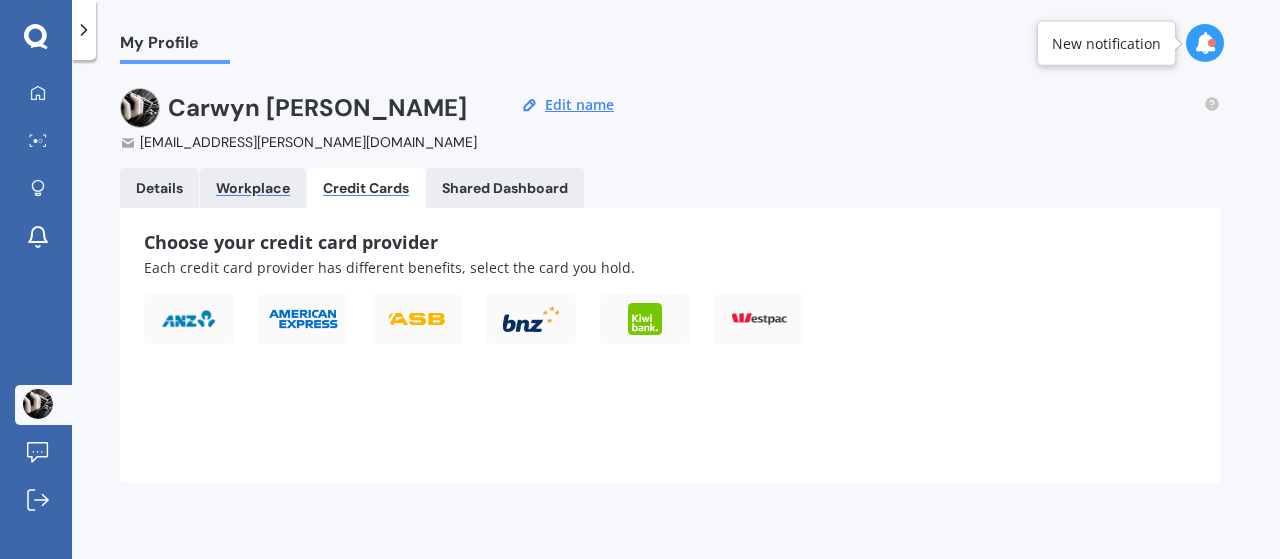 click on "Workplace" at bounding box center (253, 188) 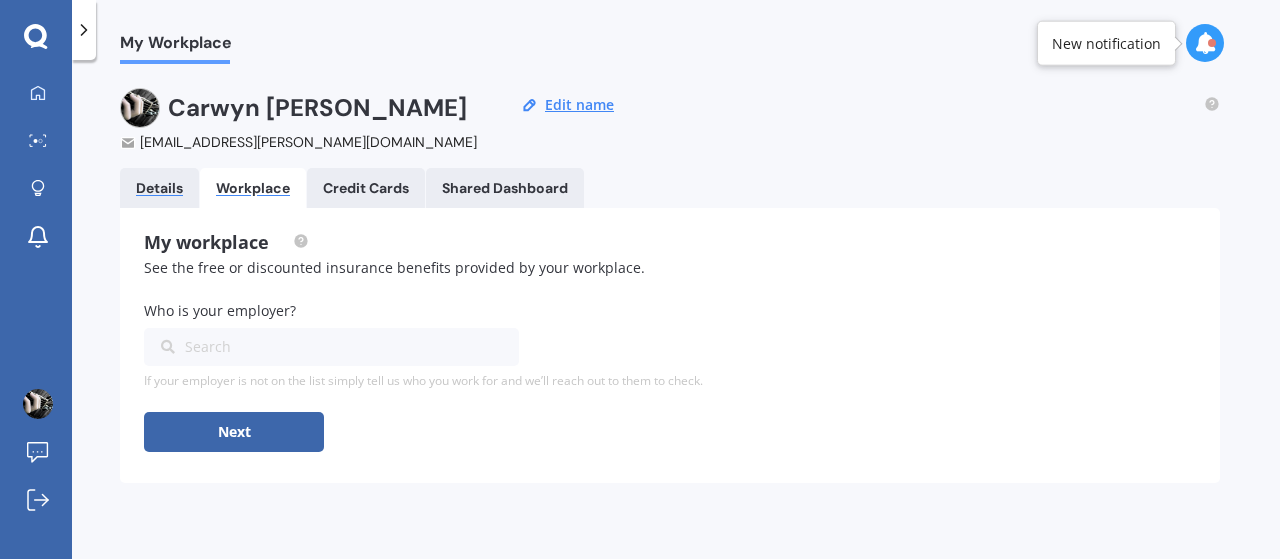 click on "Details" at bounding box center [159, 188] 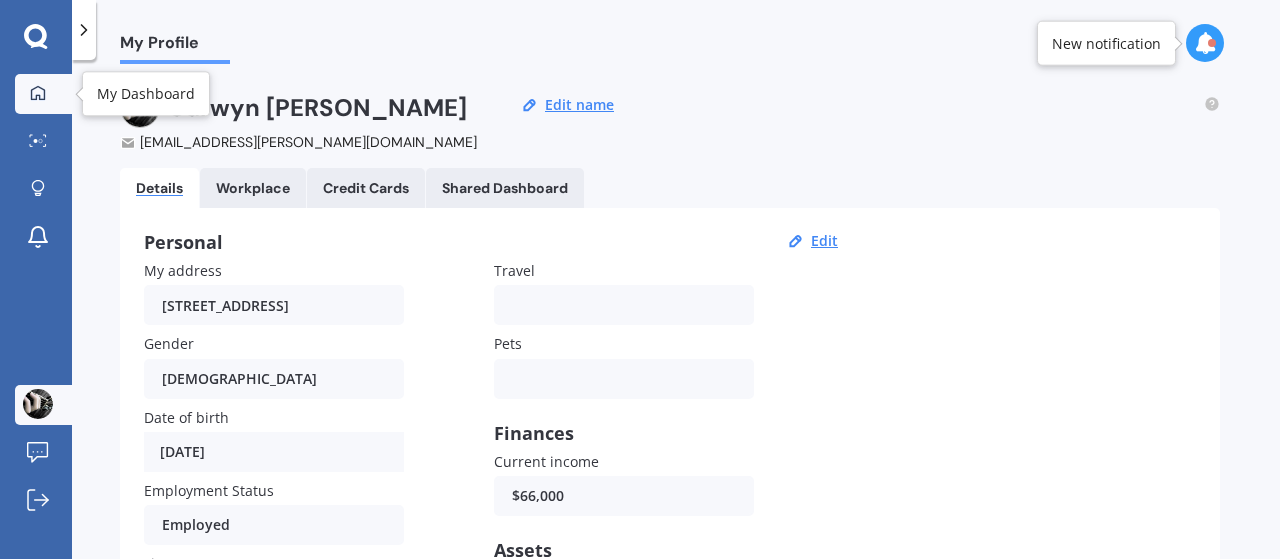 click at bounding box center [38, 94] 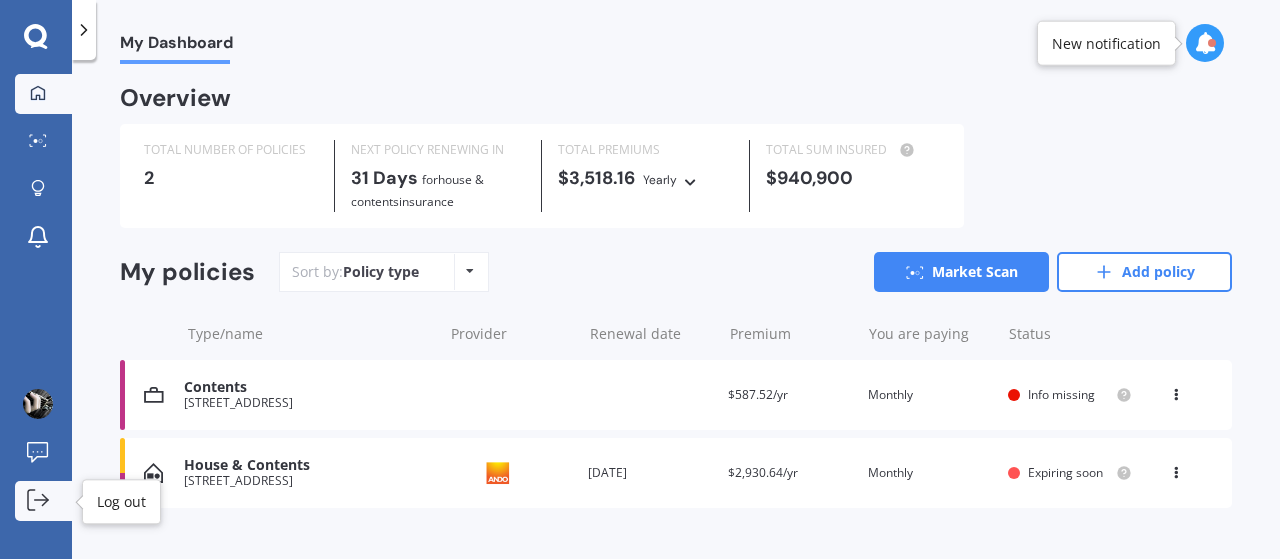 click 